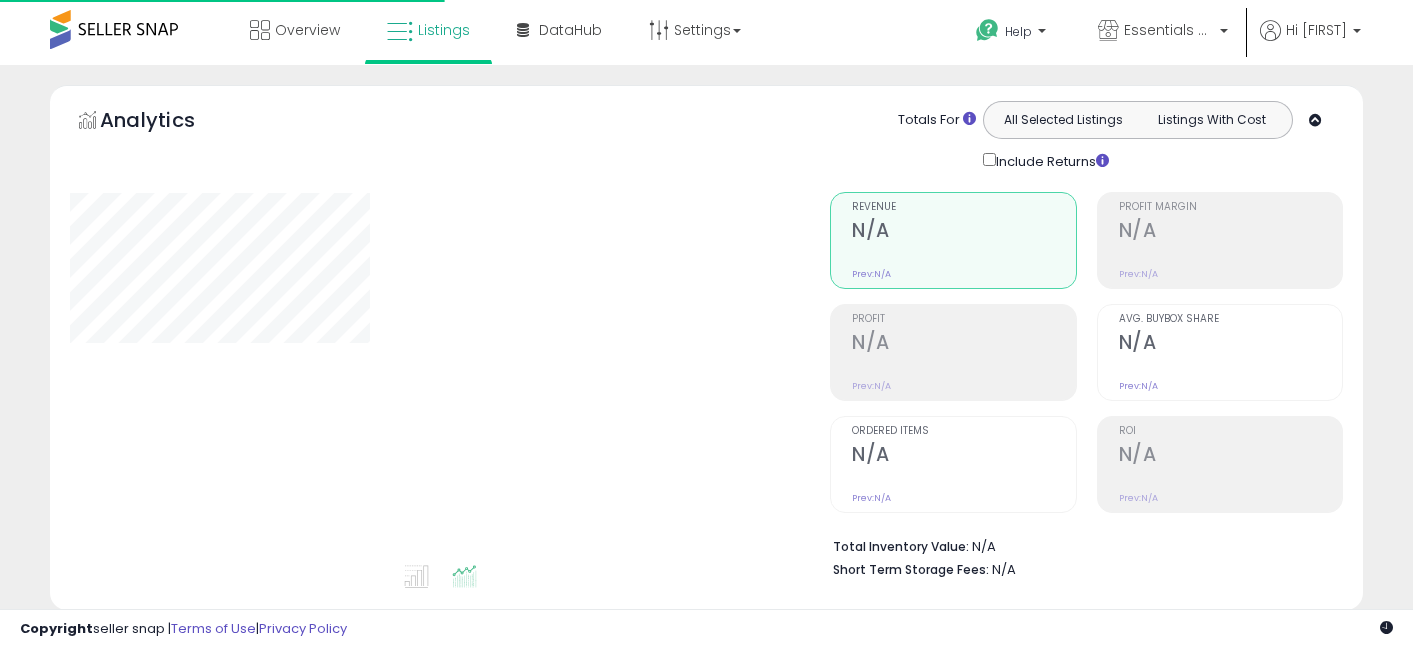 type on "**********" 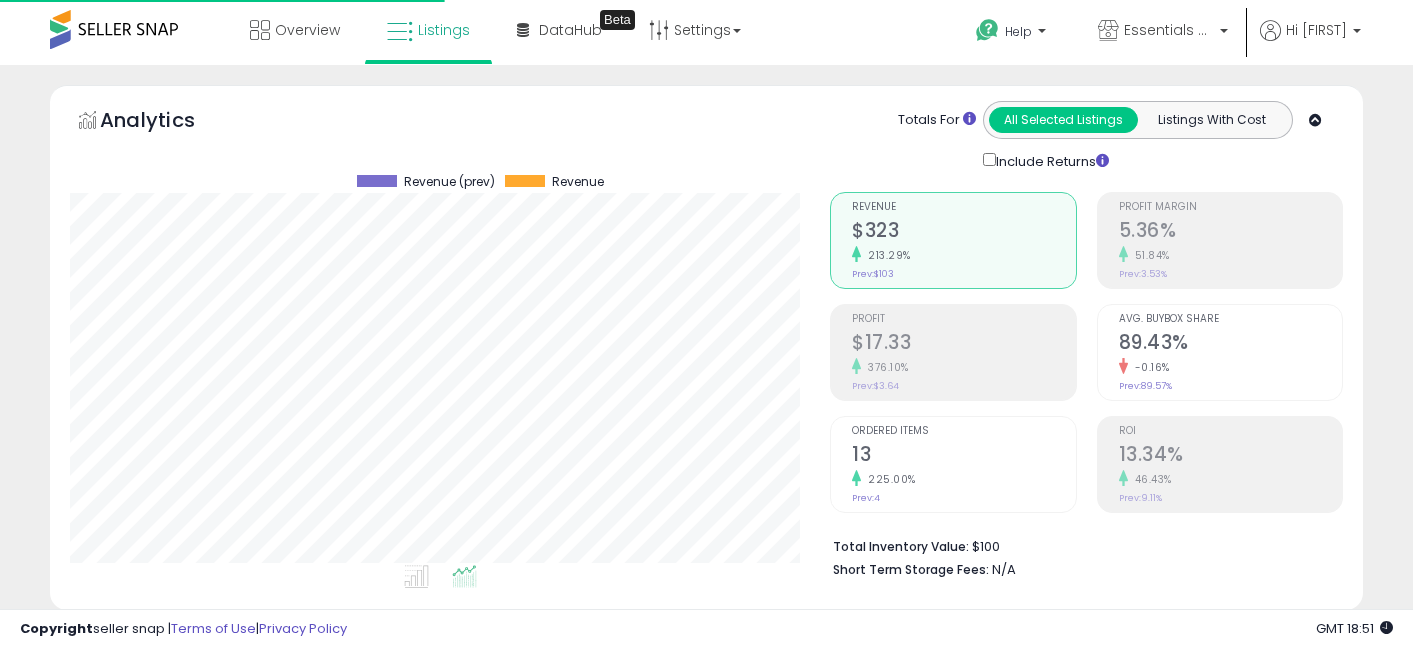 scroll, scrollTop: 0, scrollLeft: 0, axis: both 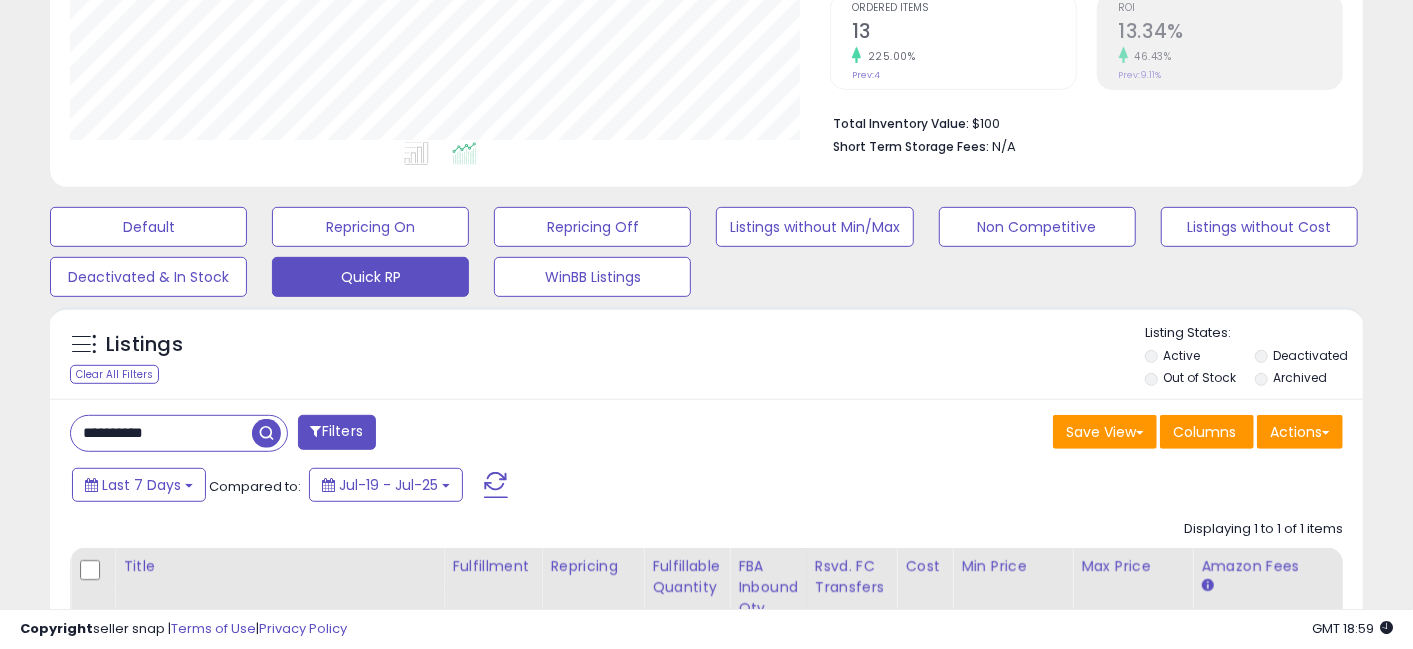 click on "**********" at bounding box center (161, 433) 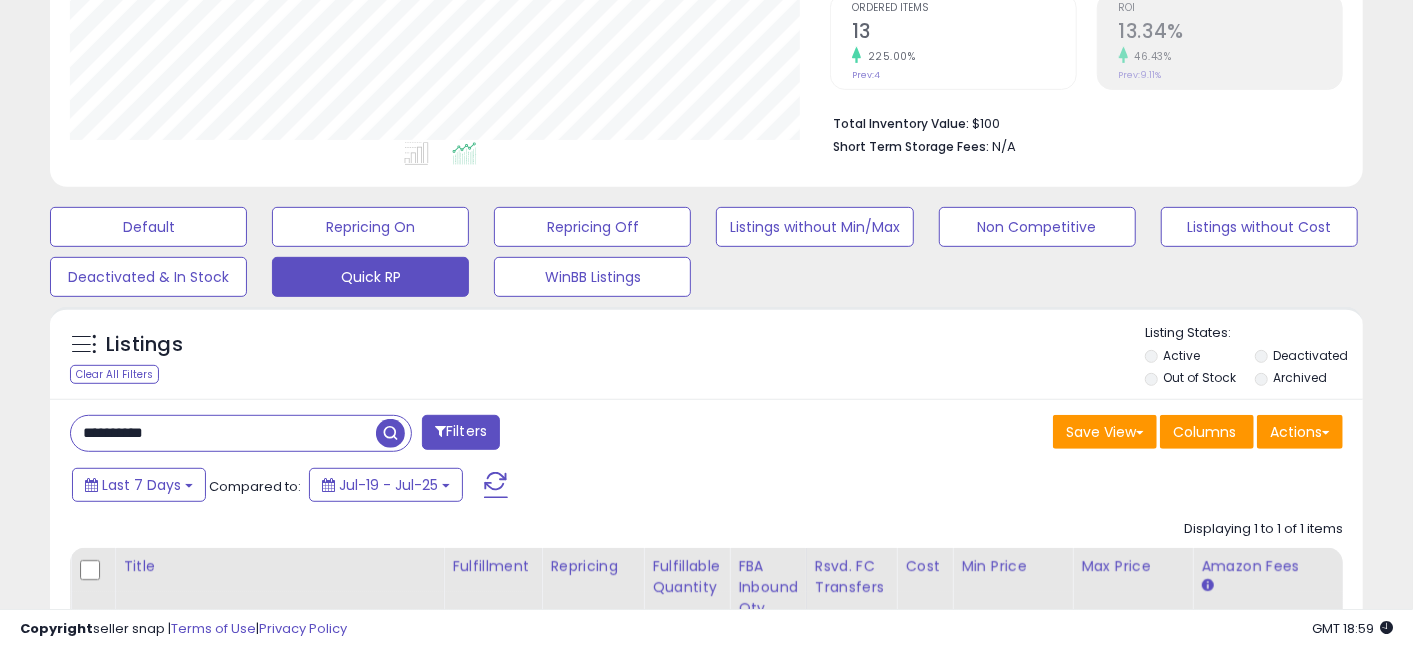 paste on "**********" 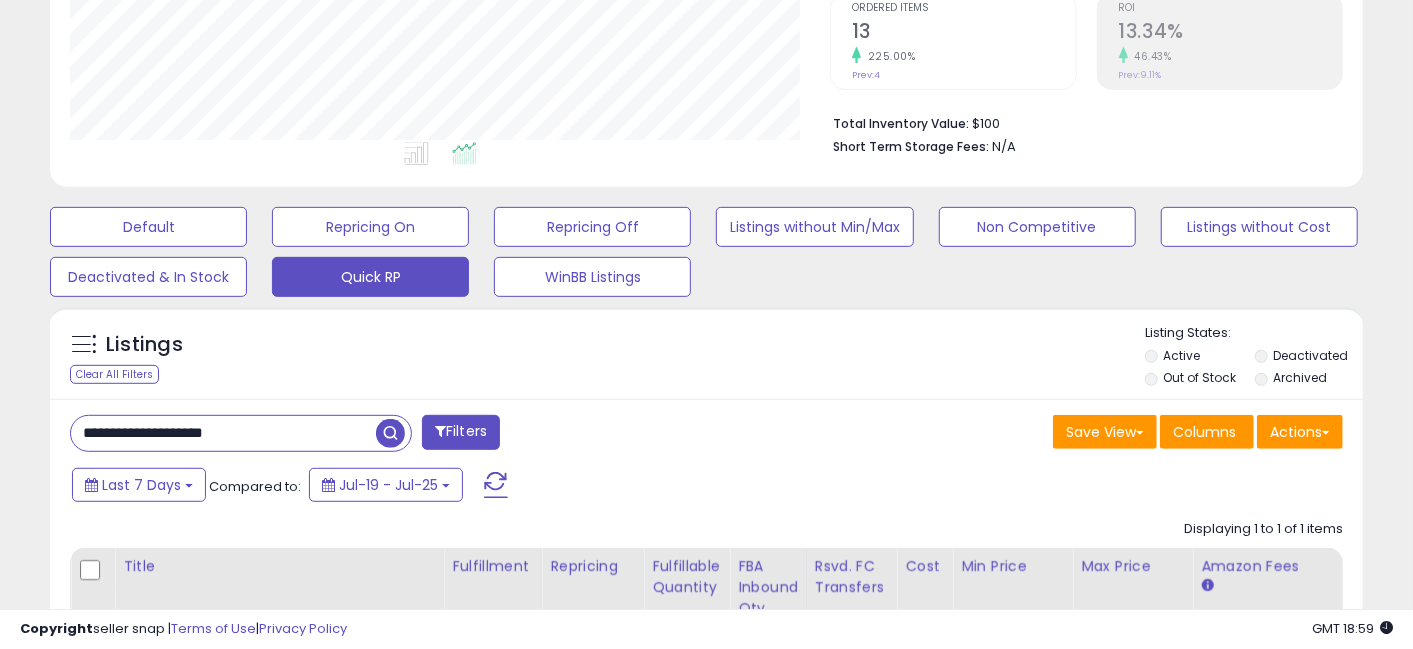 paste 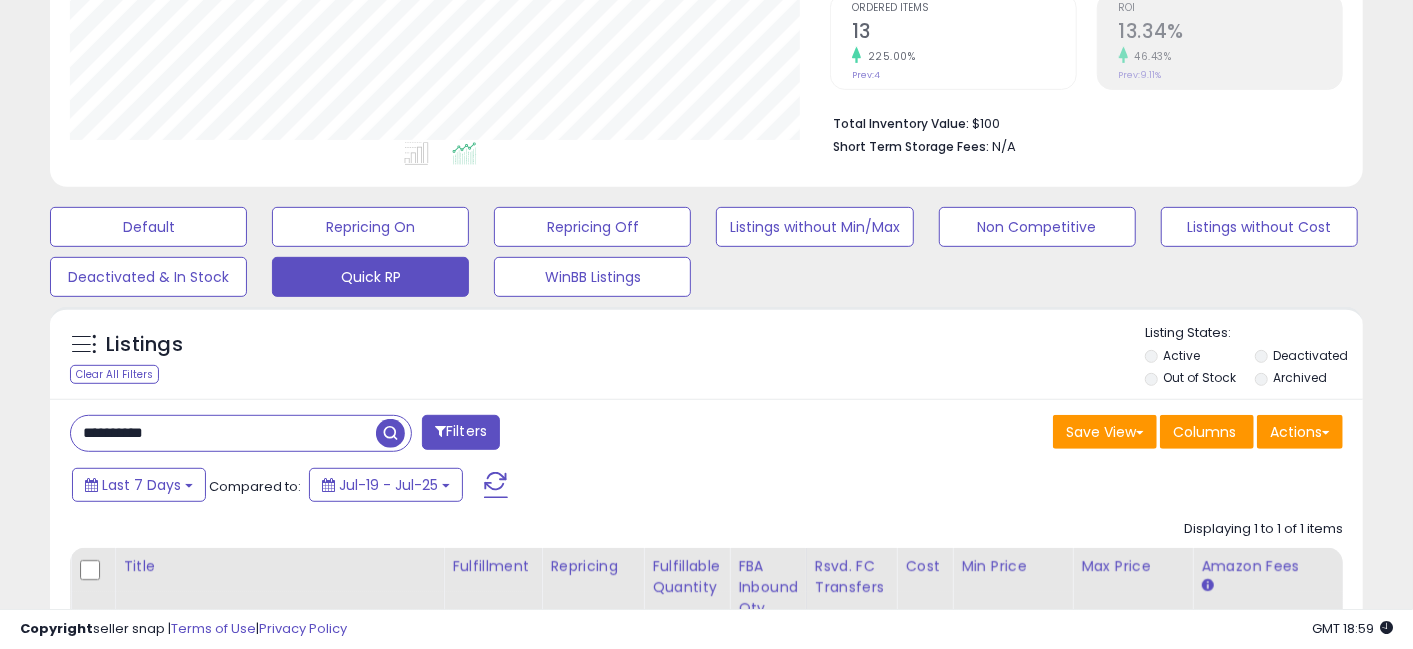 type on "**********" 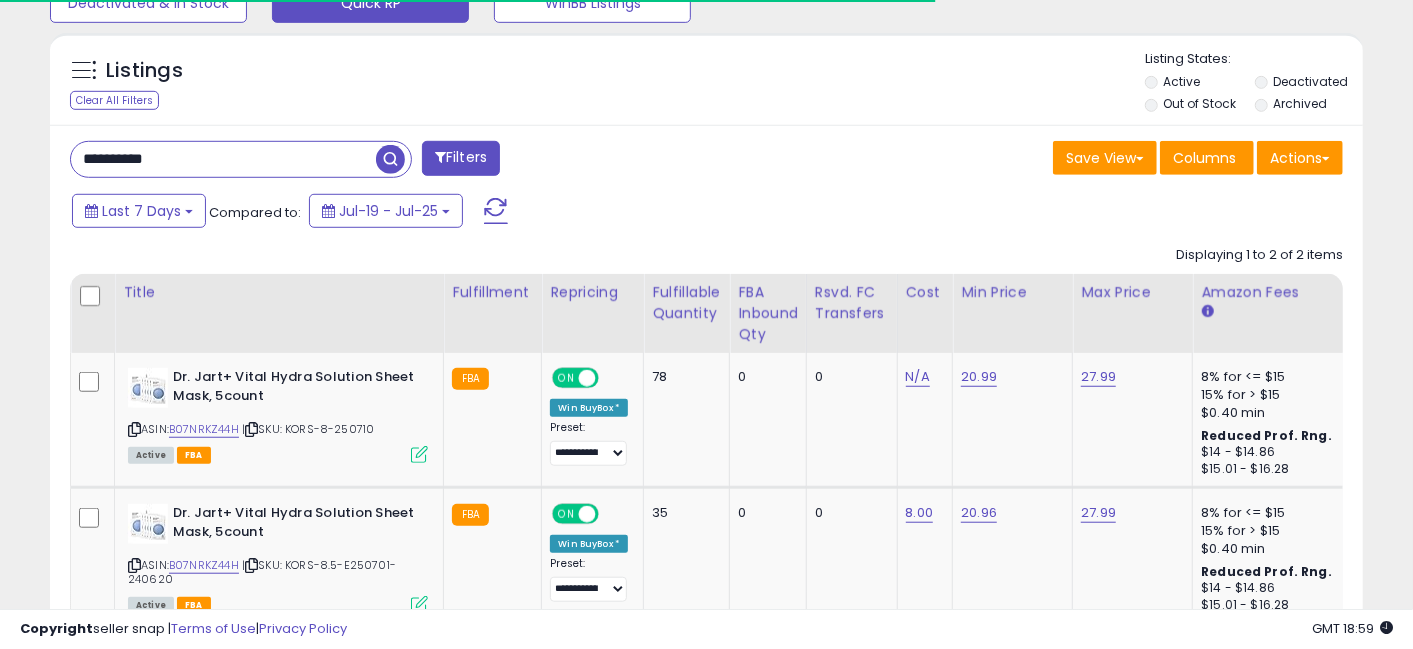 scroll, scrollTop: 766, scrollLeft: 0, axis: vertical 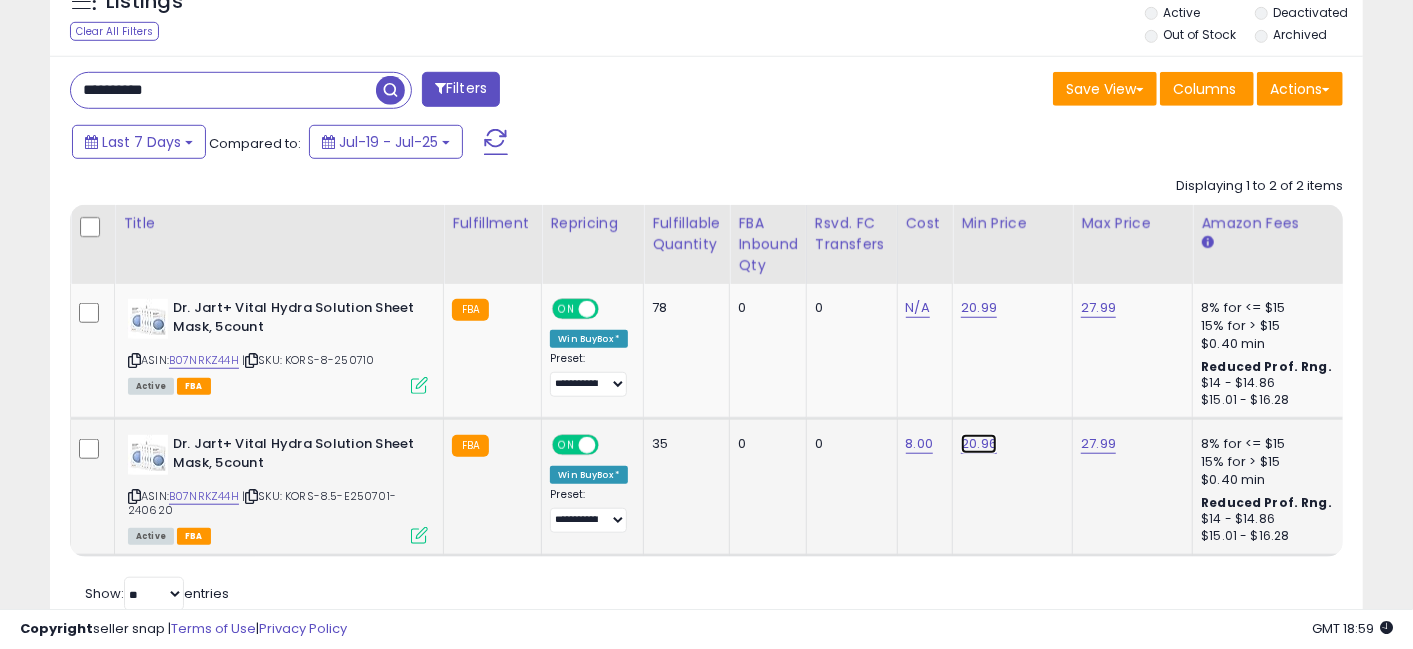 click on "20.96" at bounding box center (979, 308) 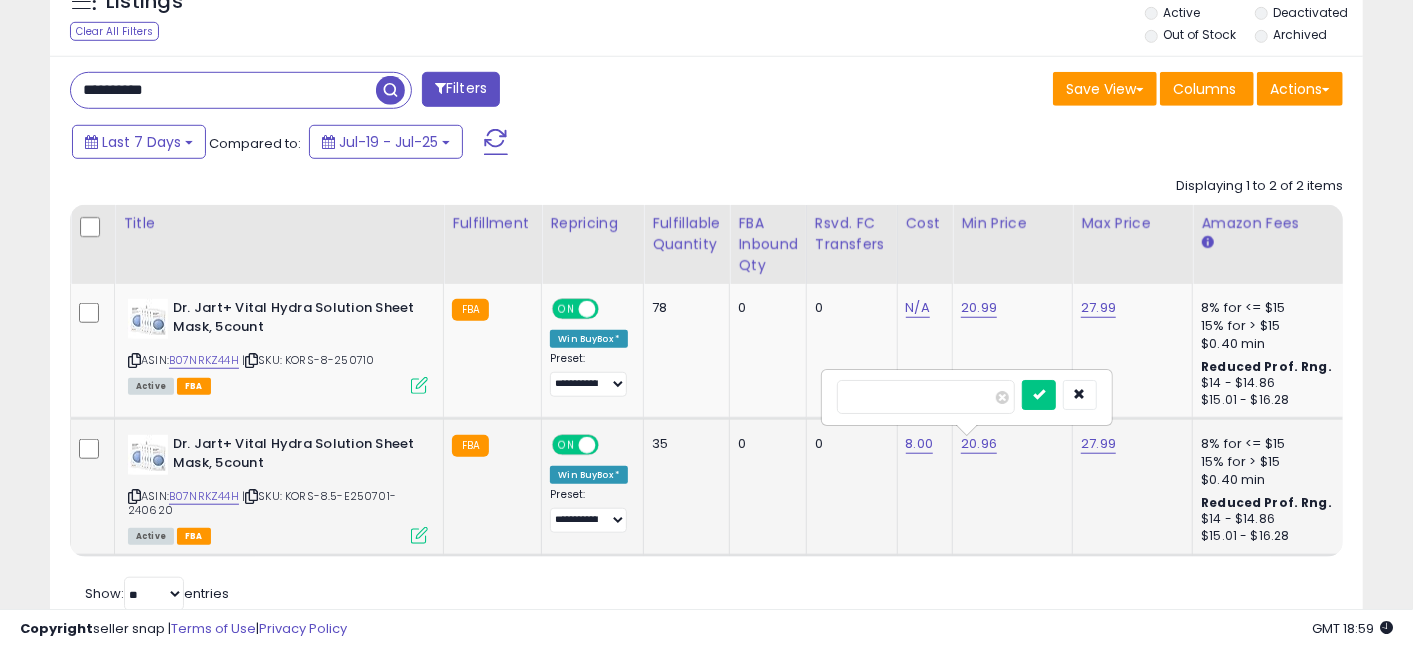 type on "*****" 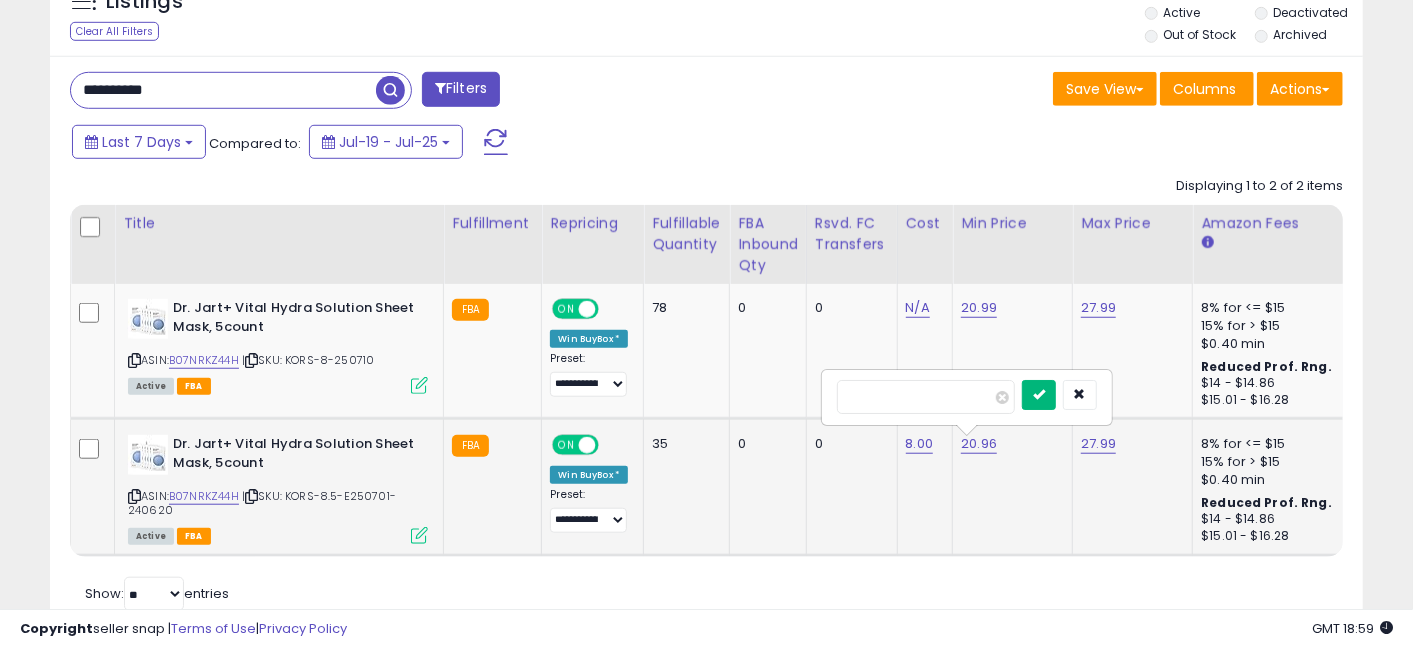 click at bounding box center (1039, 394) 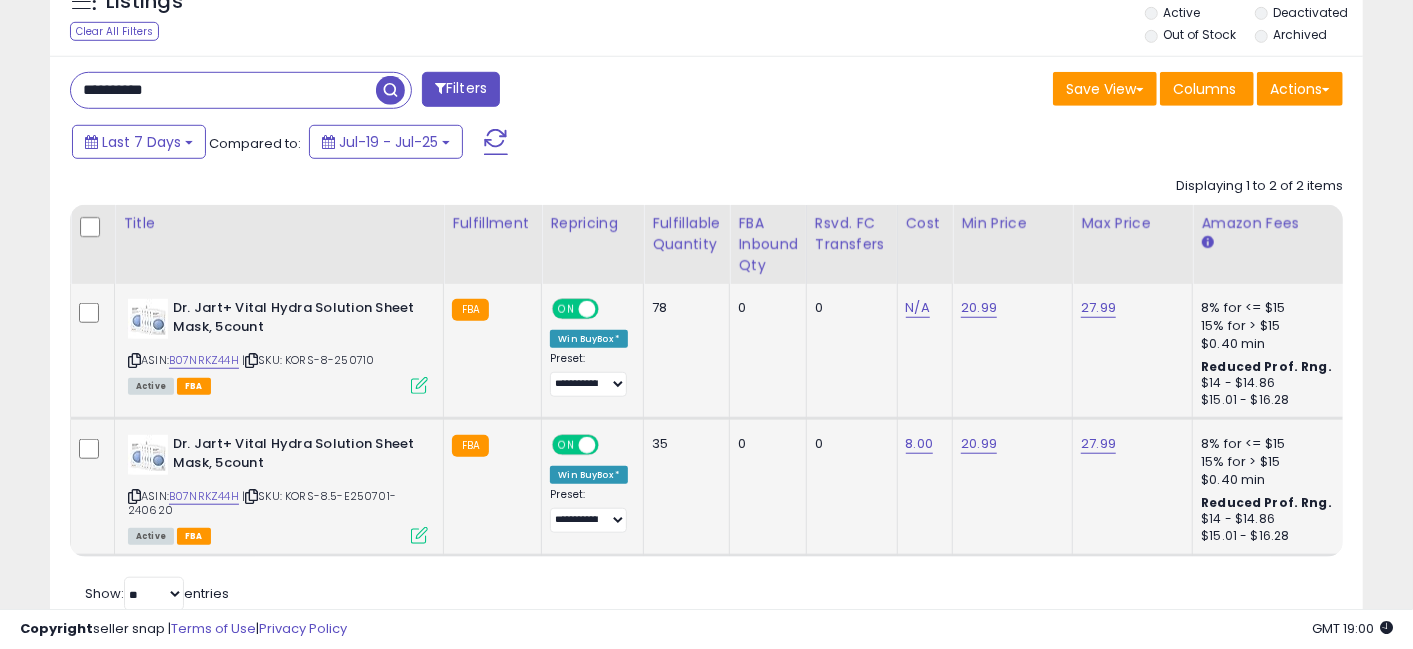 scroll, scrollTop: 0, scrollLeft: 163, axis: horizontal 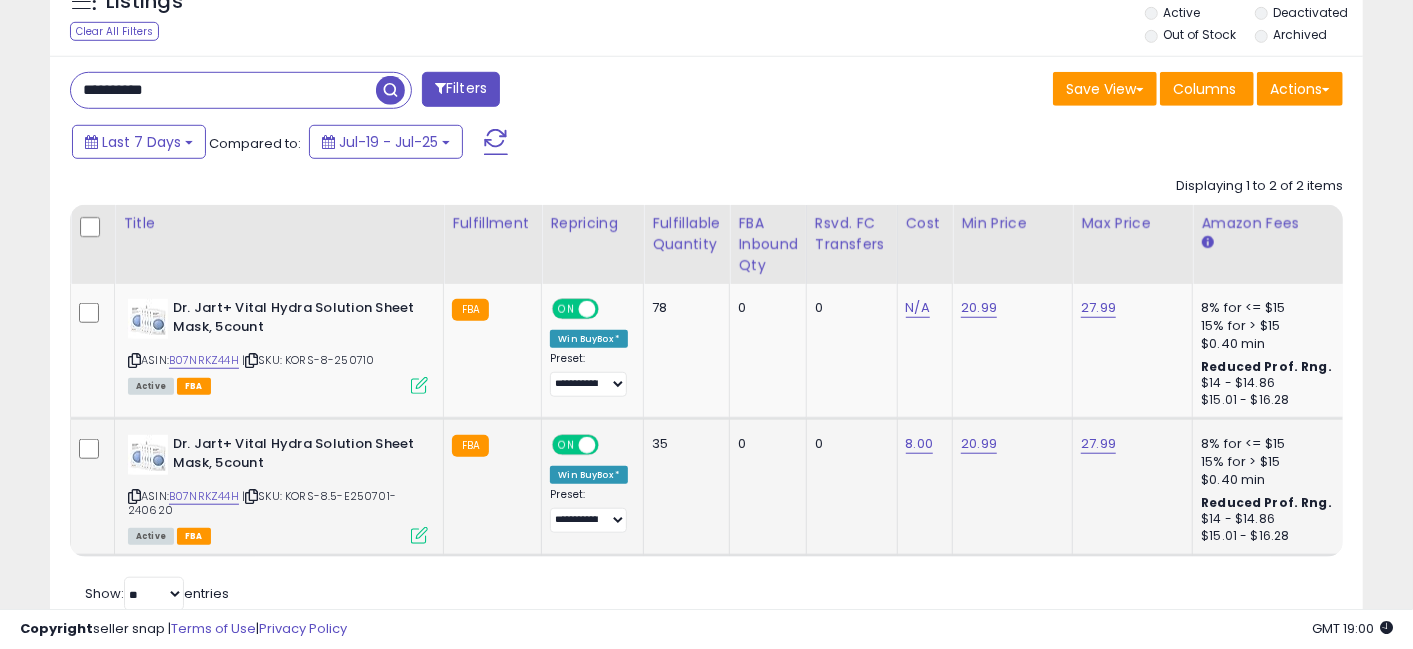 click on "**********" at bounding box center (223, 90) 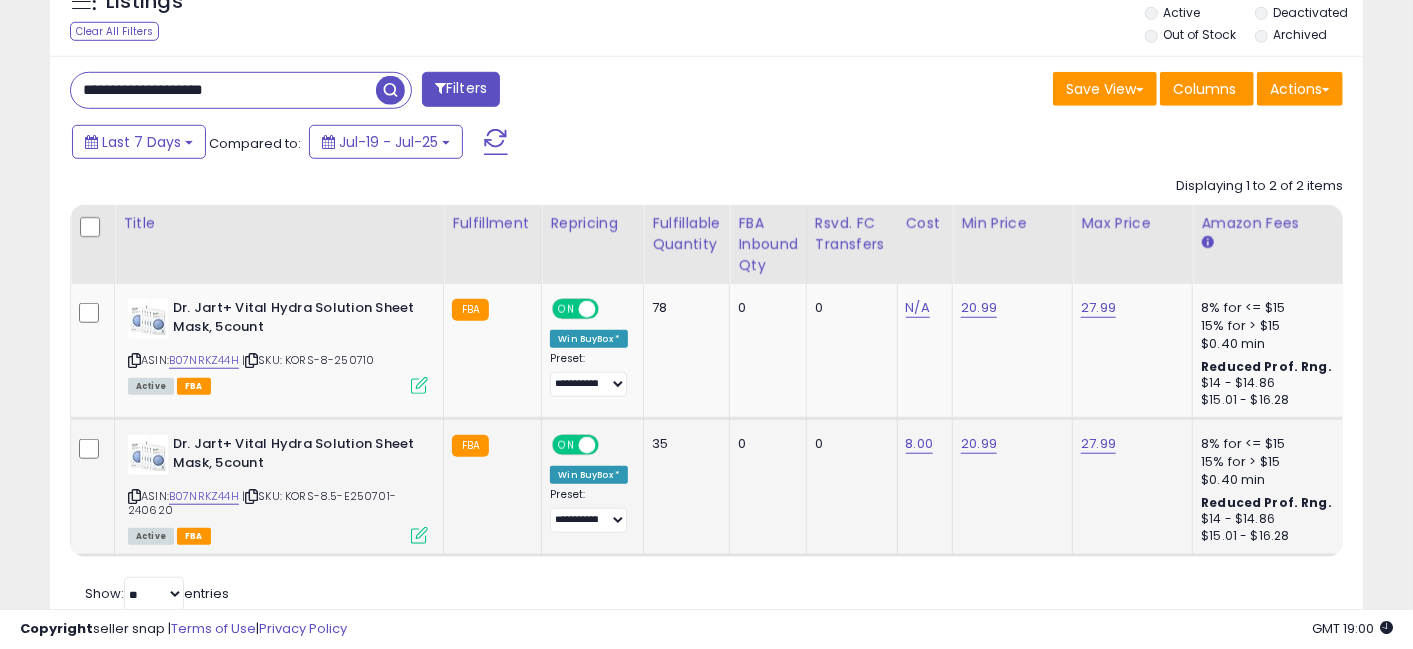 paste 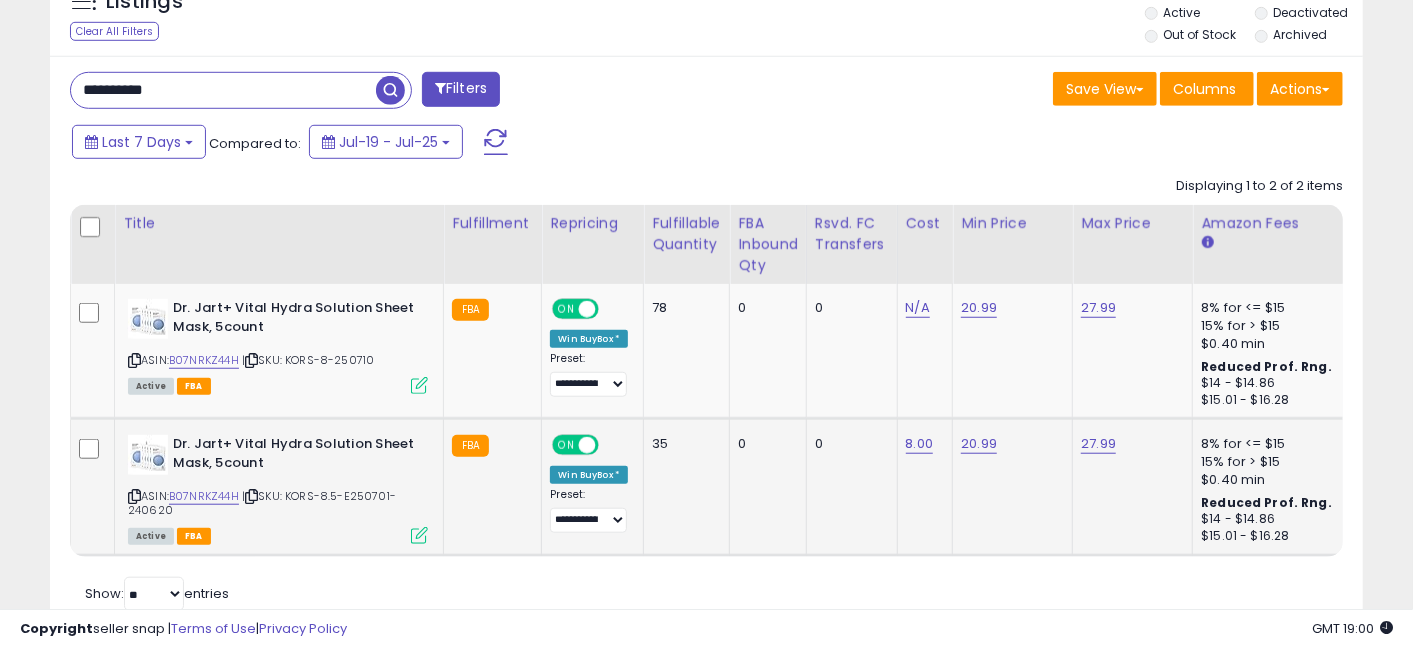 click at bounding box center (390, 90) 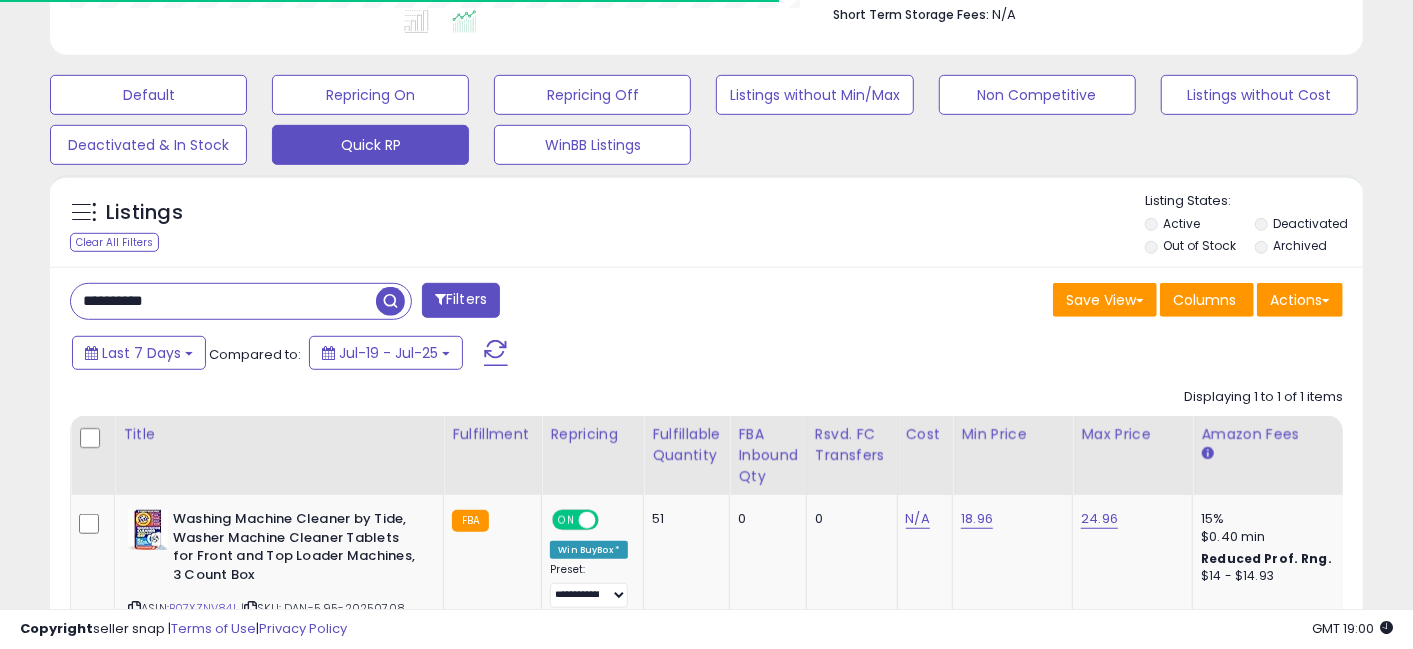 scroll, scrollTop: 715, scrollLeft: 0, axis: vertical 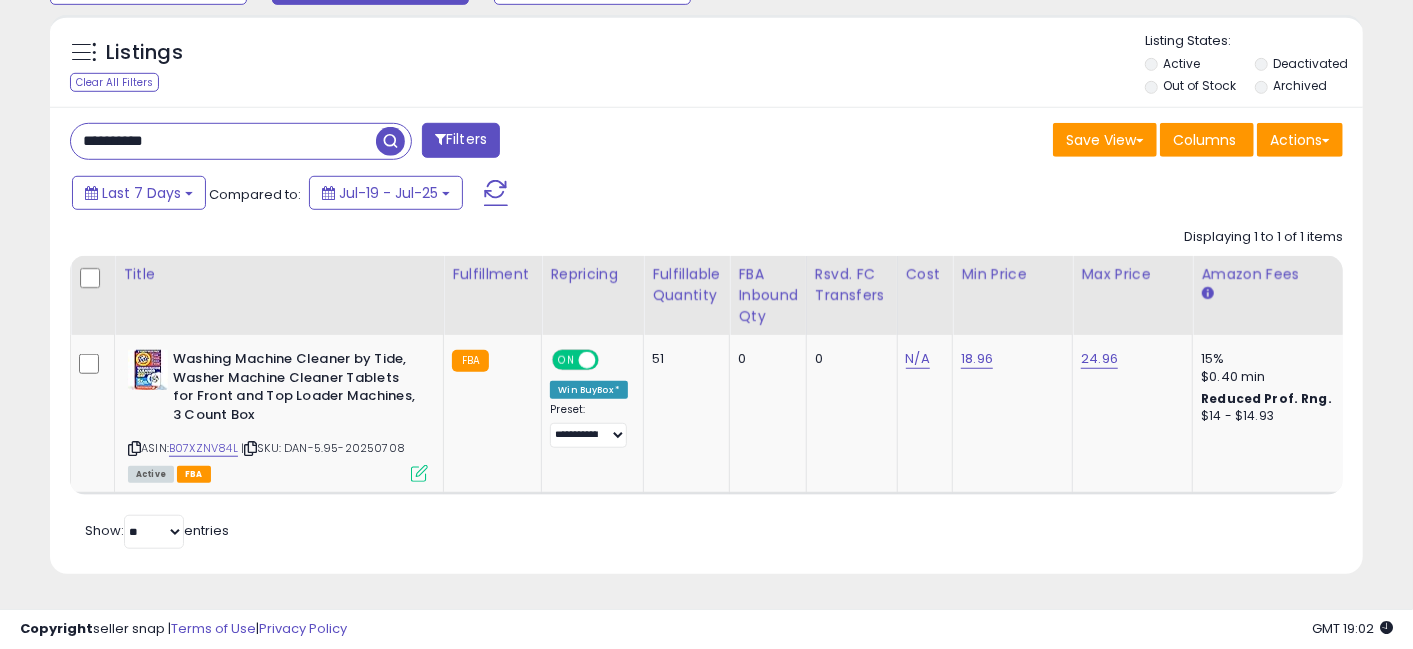 click on "**********" at bounding box center [223, 141] 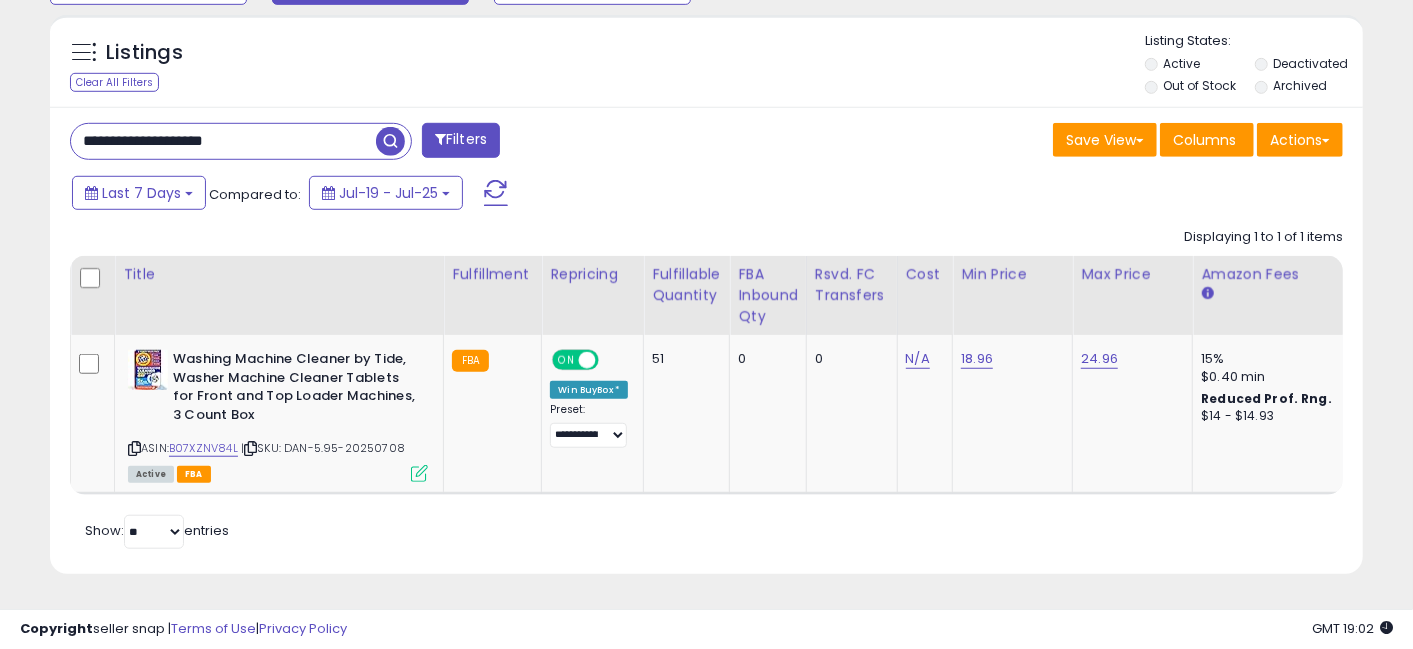paste 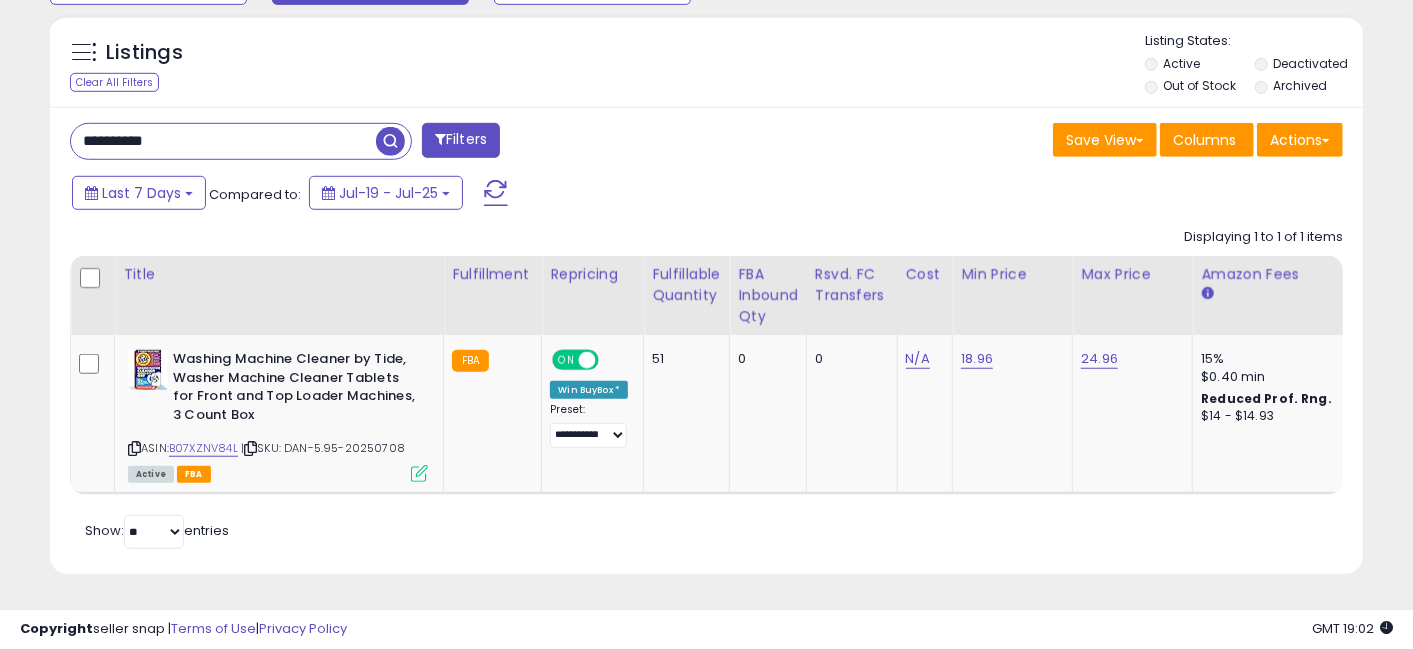type on "**********" 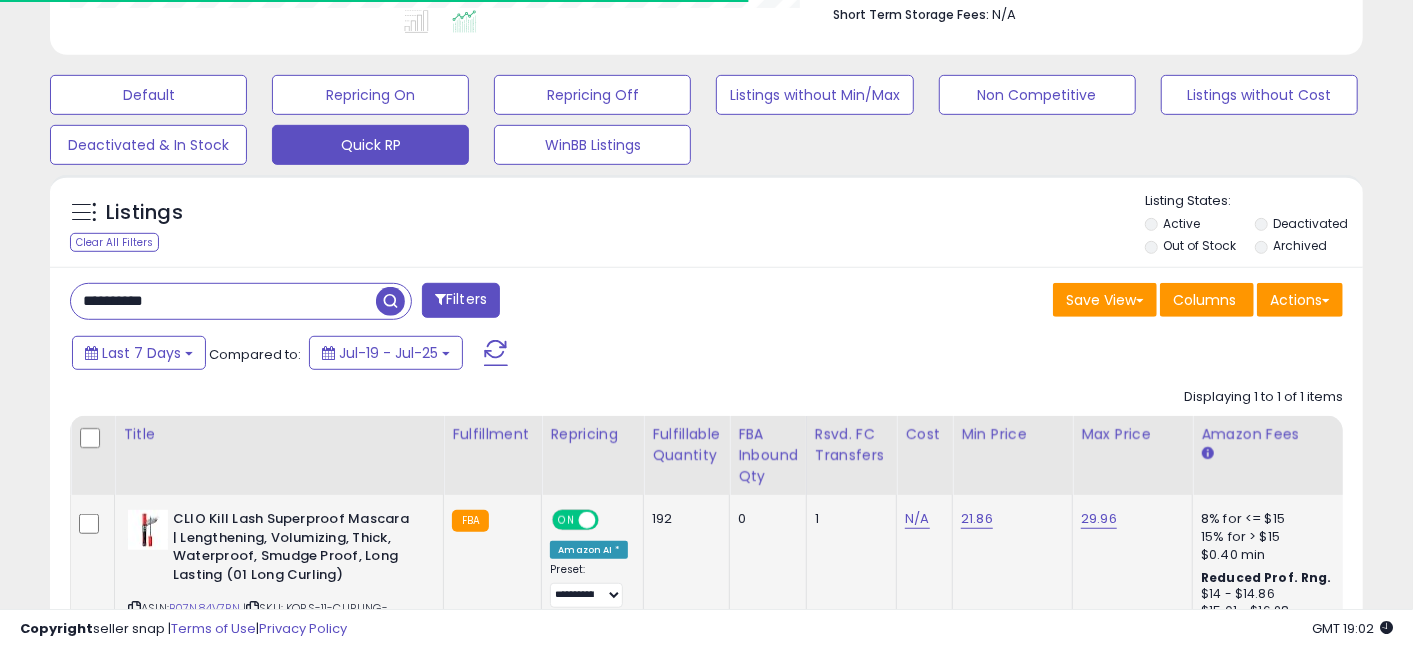 scroll, scrollTop: 715, scrollLeft: 0, axis: vertical 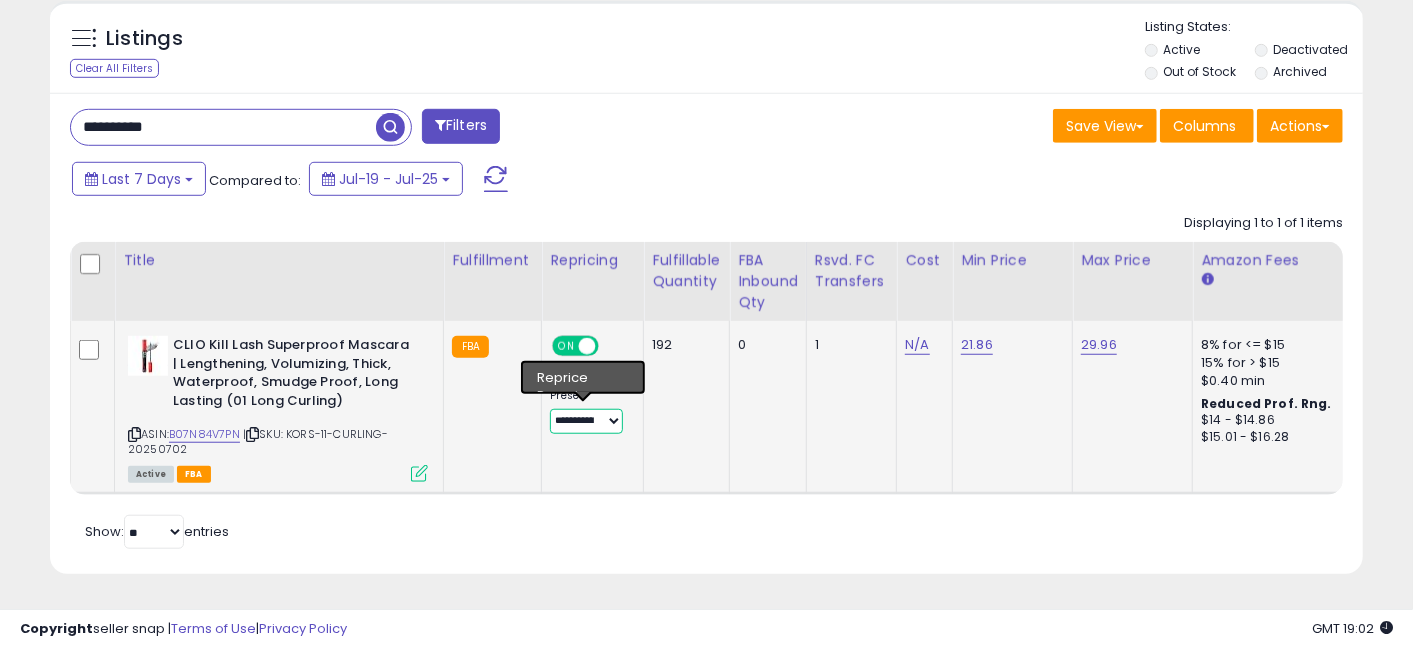 click on "**********" at bounding box center (586, 421) 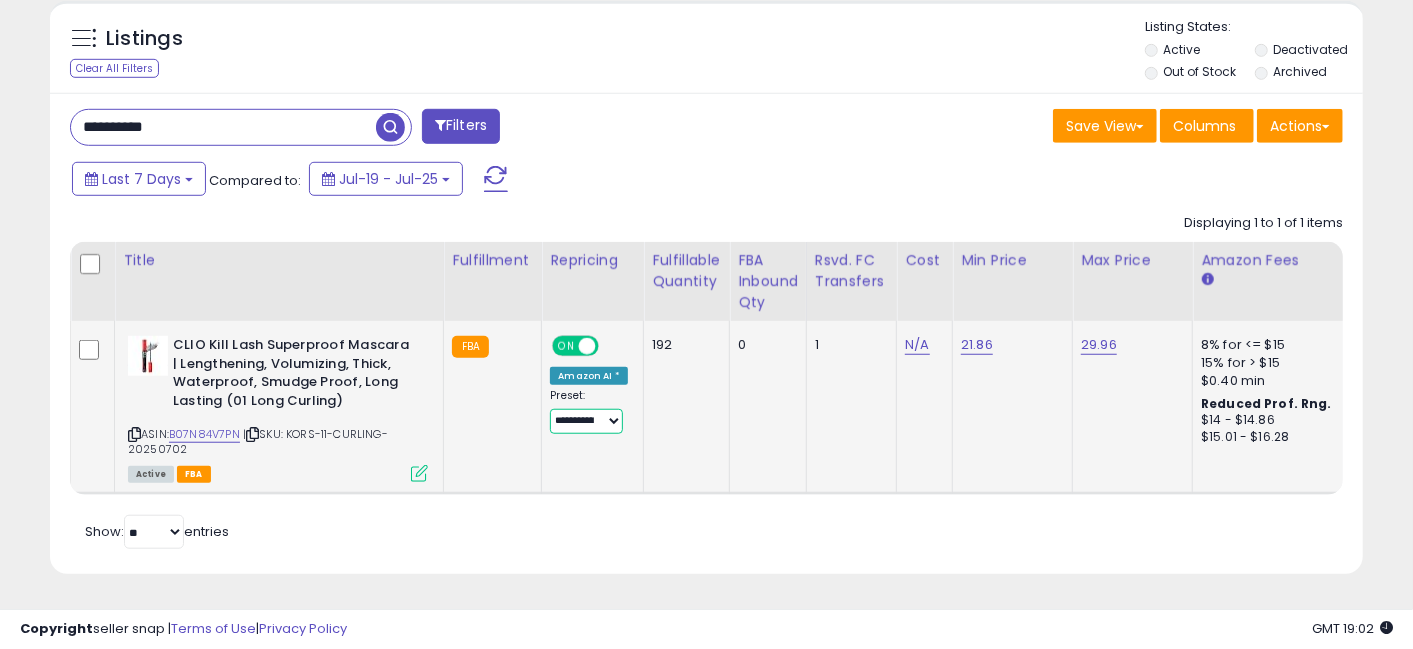 select on "**********" 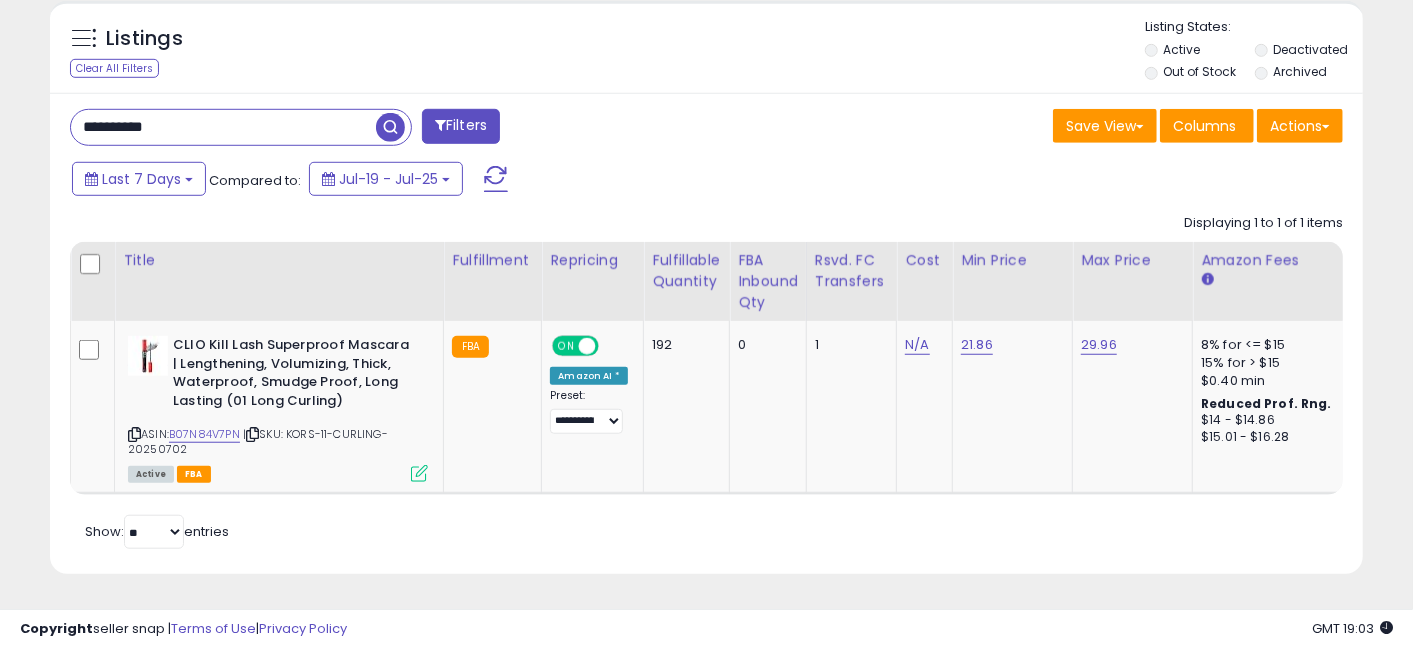 click on "**********" at bounding box center (223, 127) 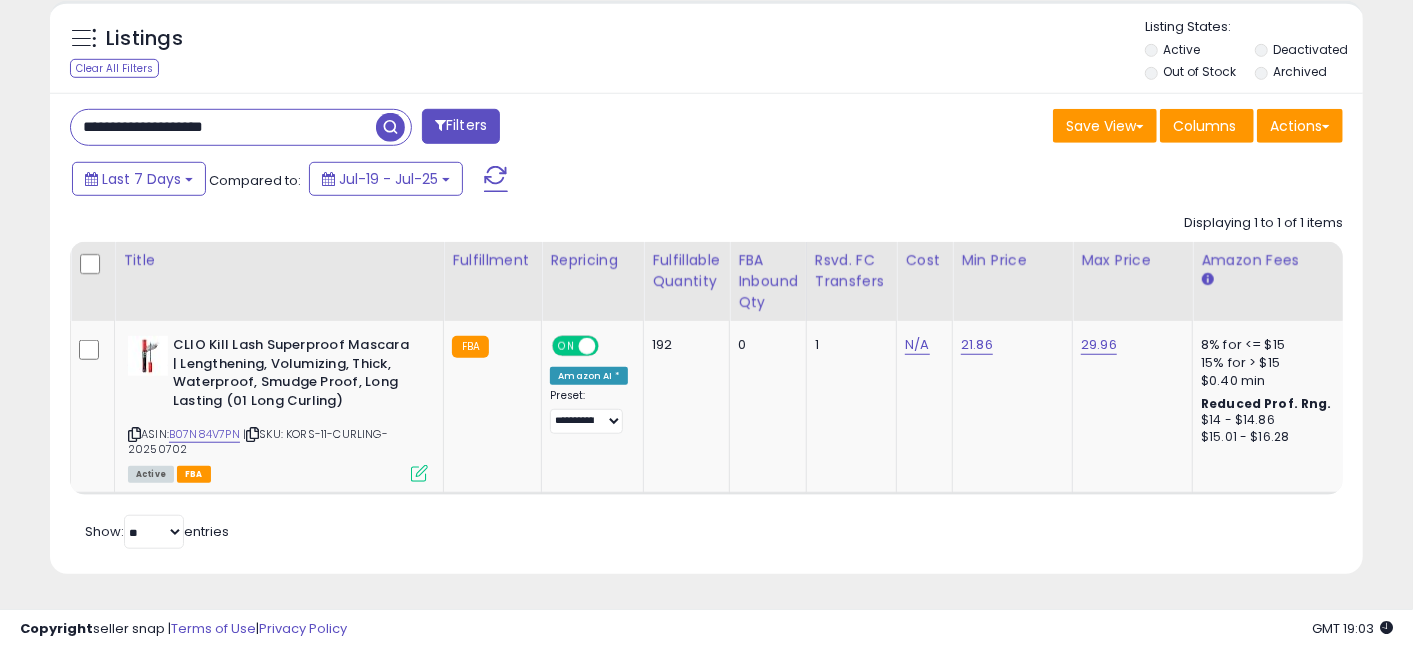 paste 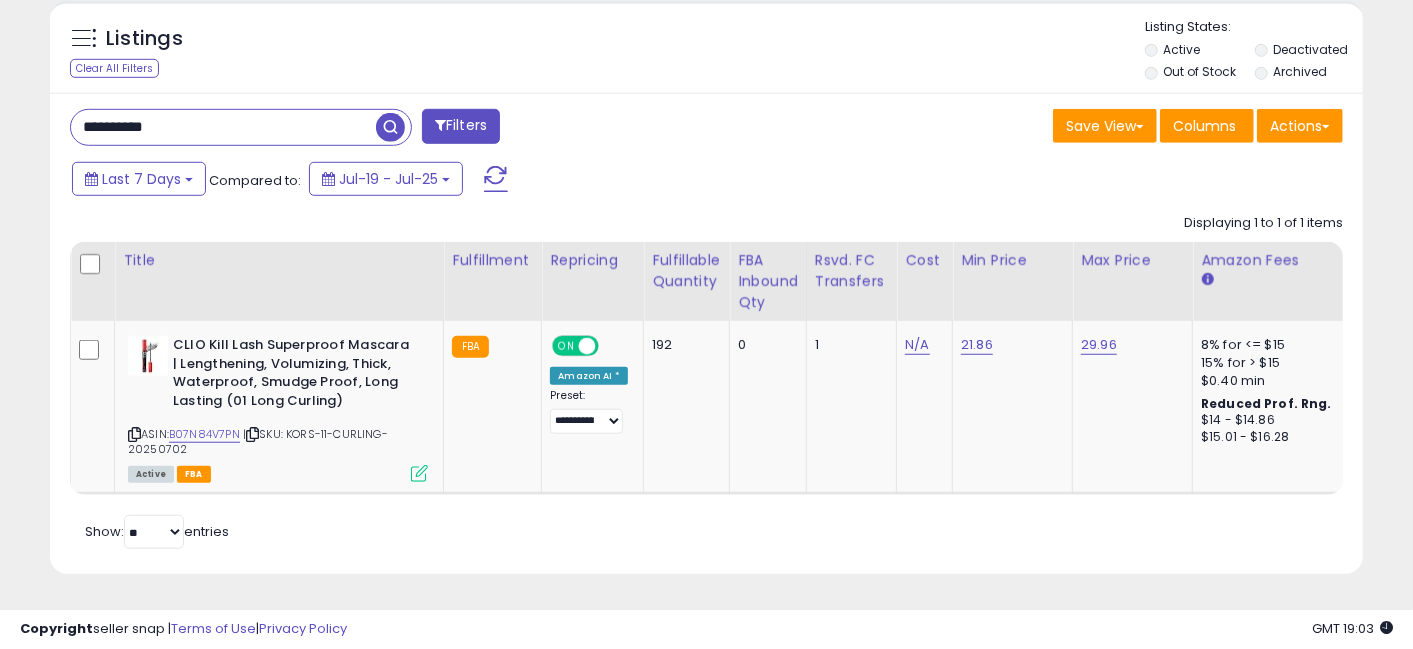 type on "**********" 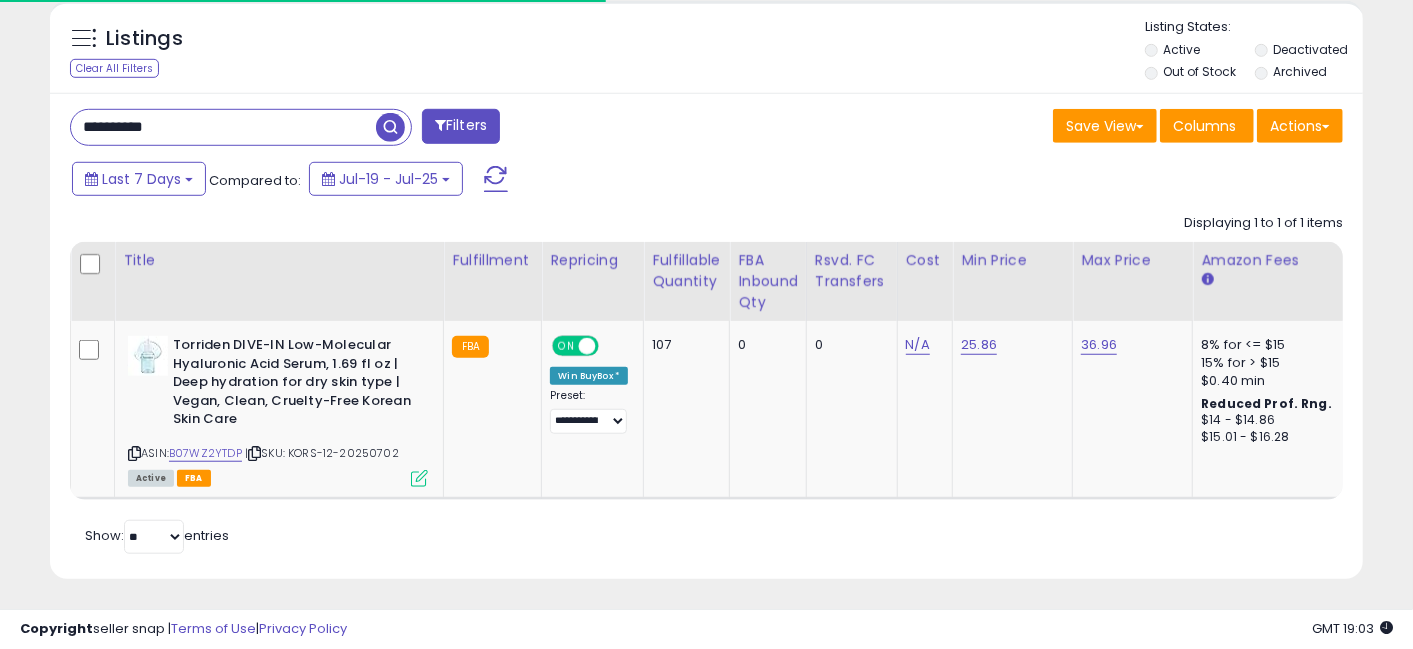 scroll, scrollTop: 733, scrollLeft: 0, axis: vertical 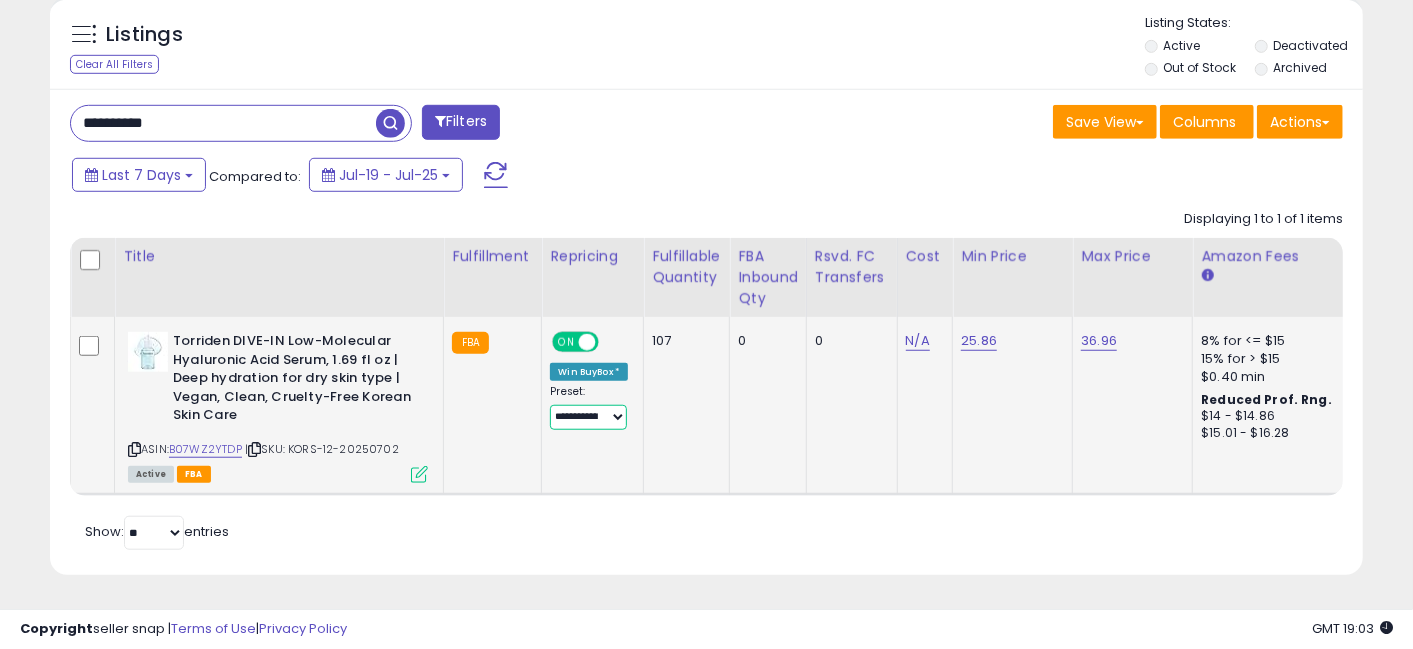click on "**********" at bounding box center [588, 417] 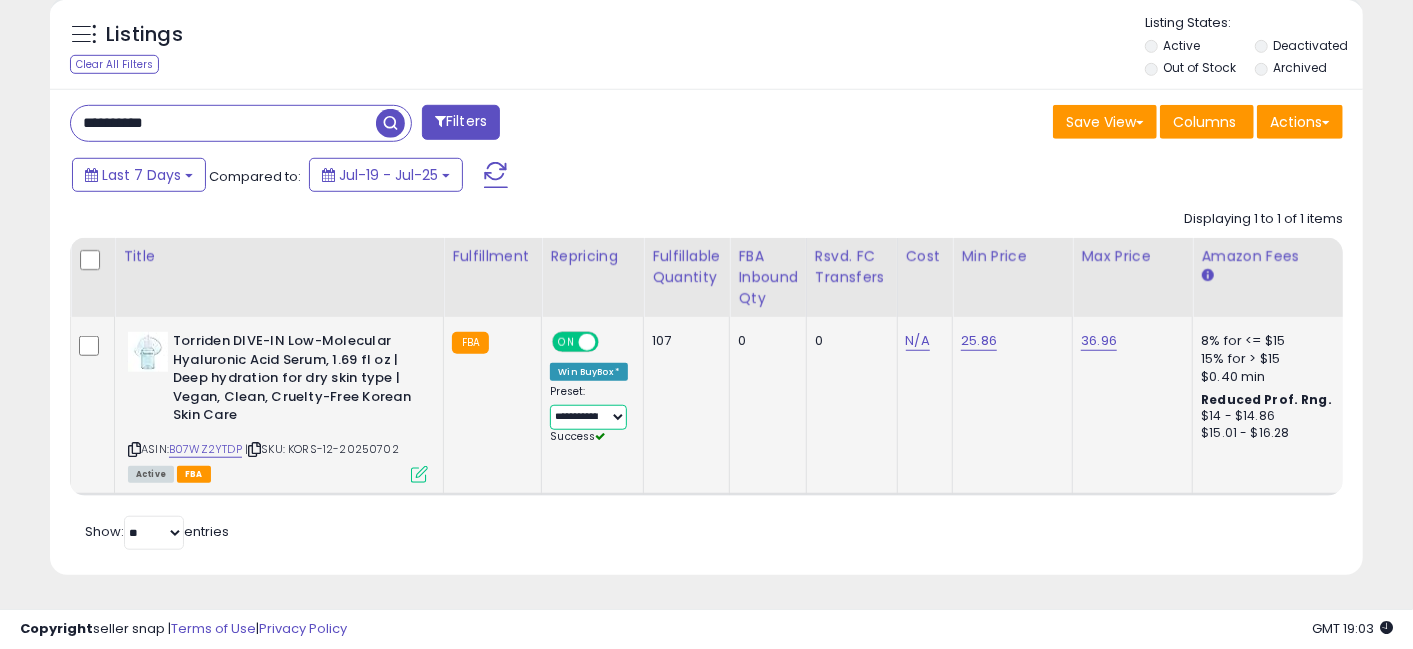 scroll, scrollTop: 0, scrollLeft: 170, axis: horizontal 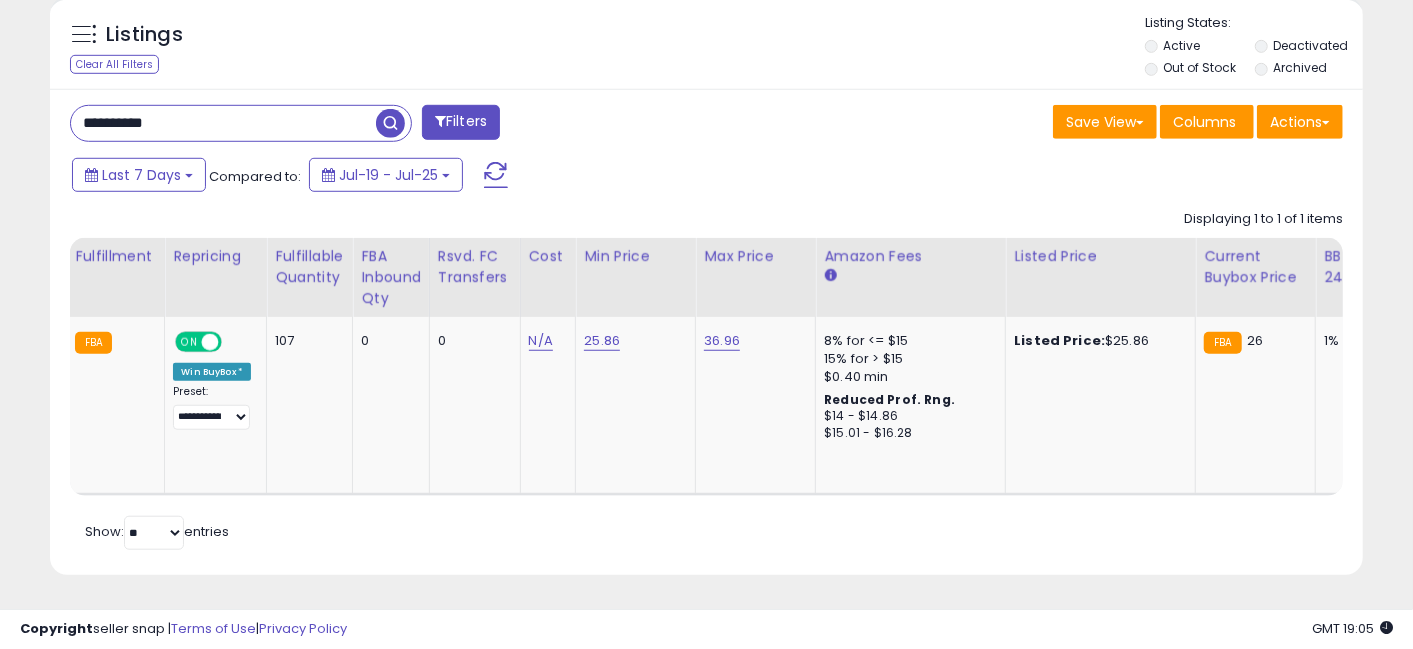 click on "**********" at bounding box center (223, 123) 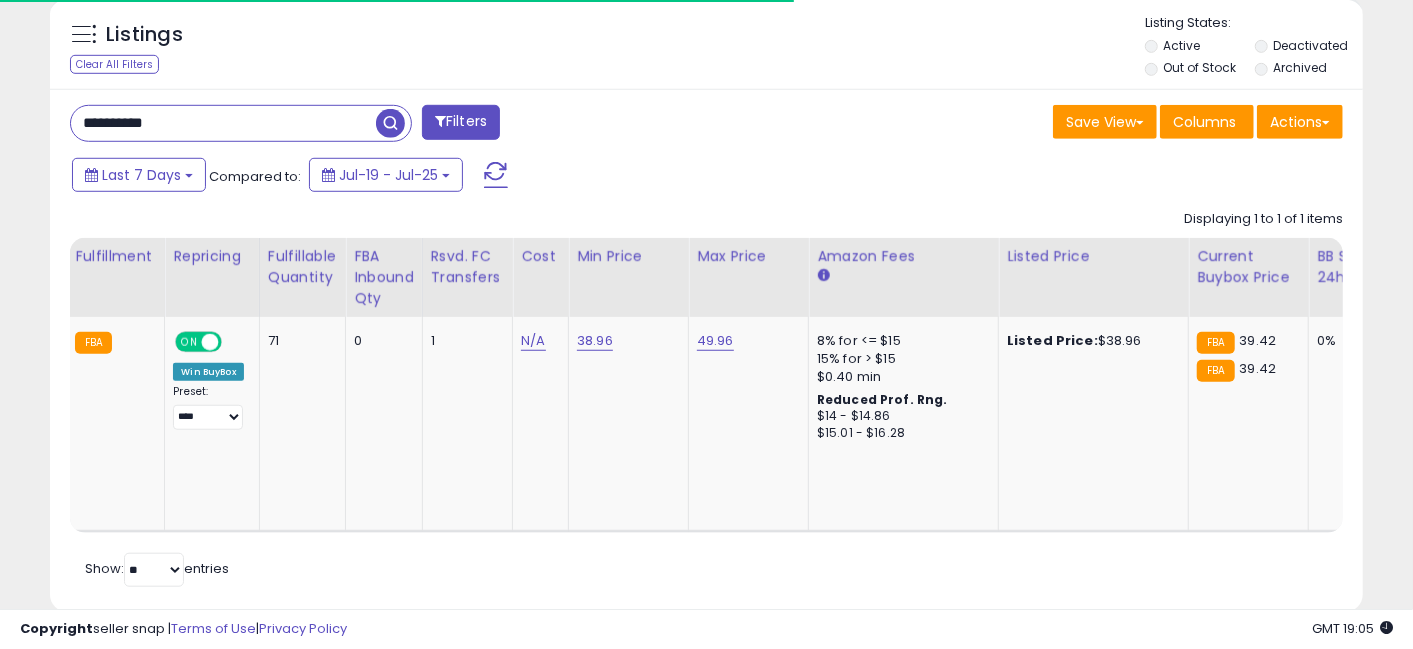 scroll, scrollTop: 770, scrollLeft: 0, axis: vertical 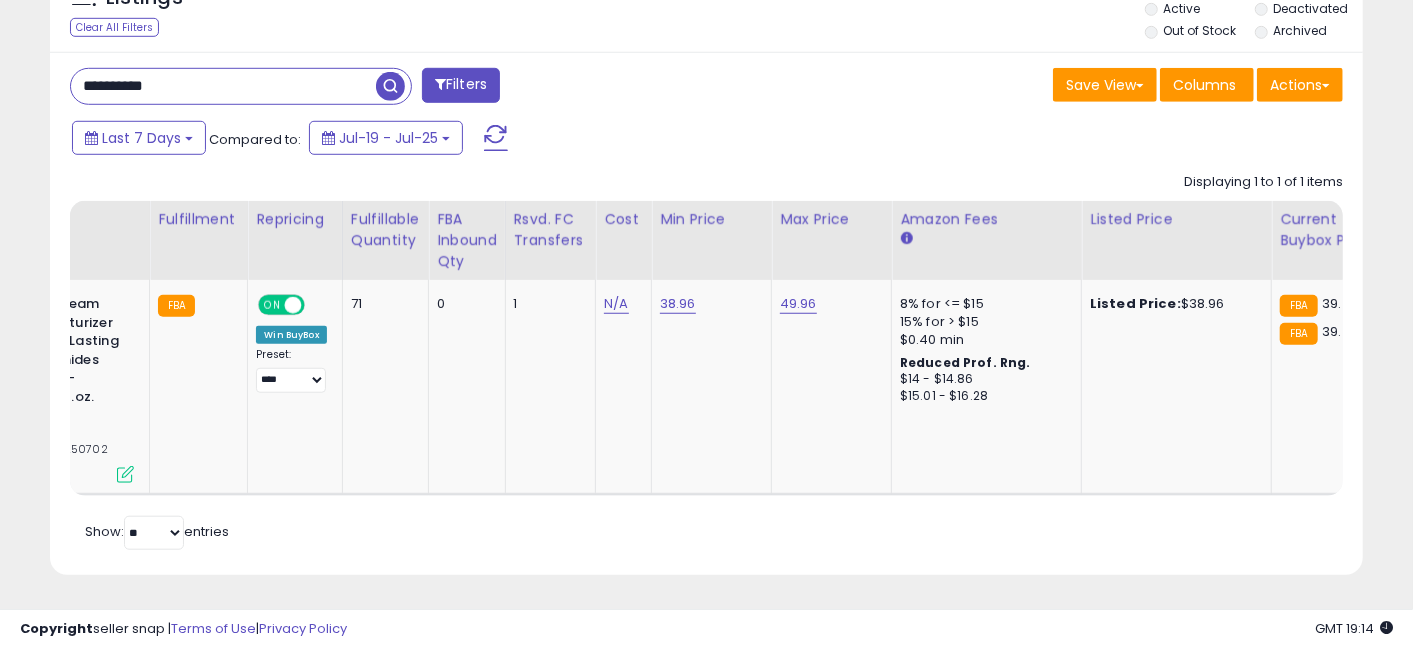 click on "**********" at bounding box center [223, 86] 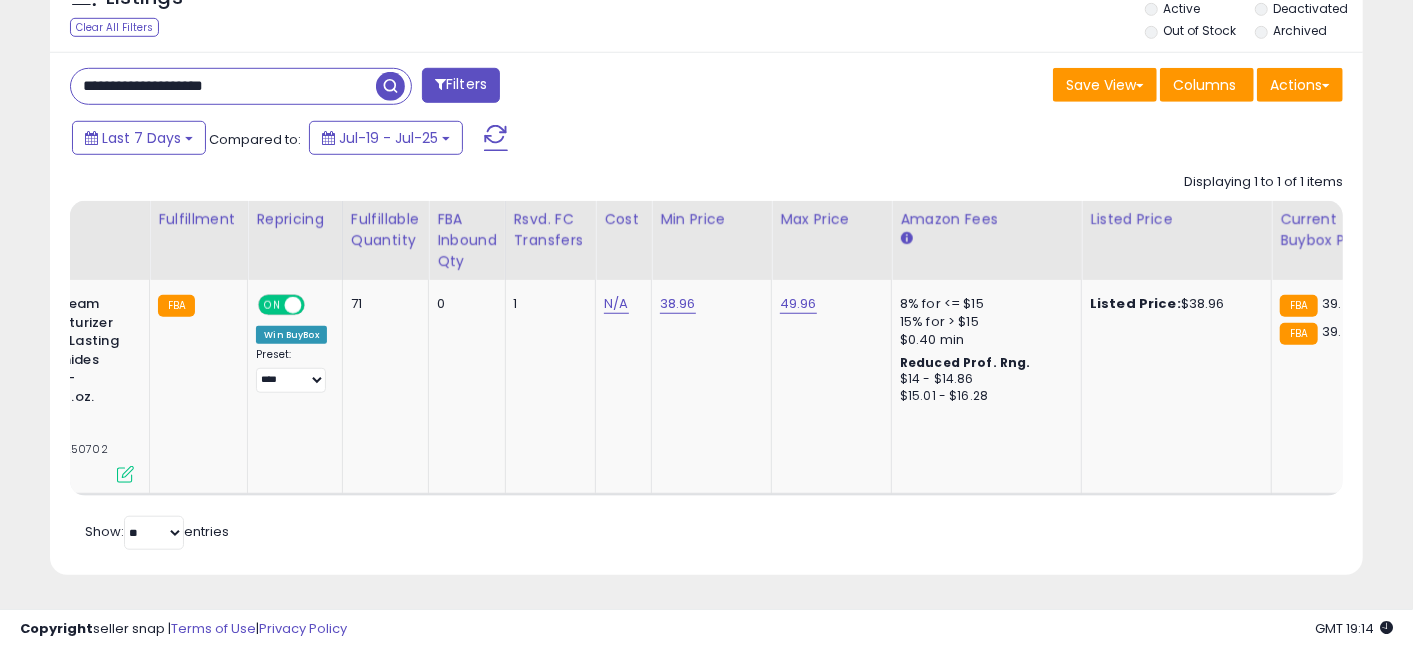 paste 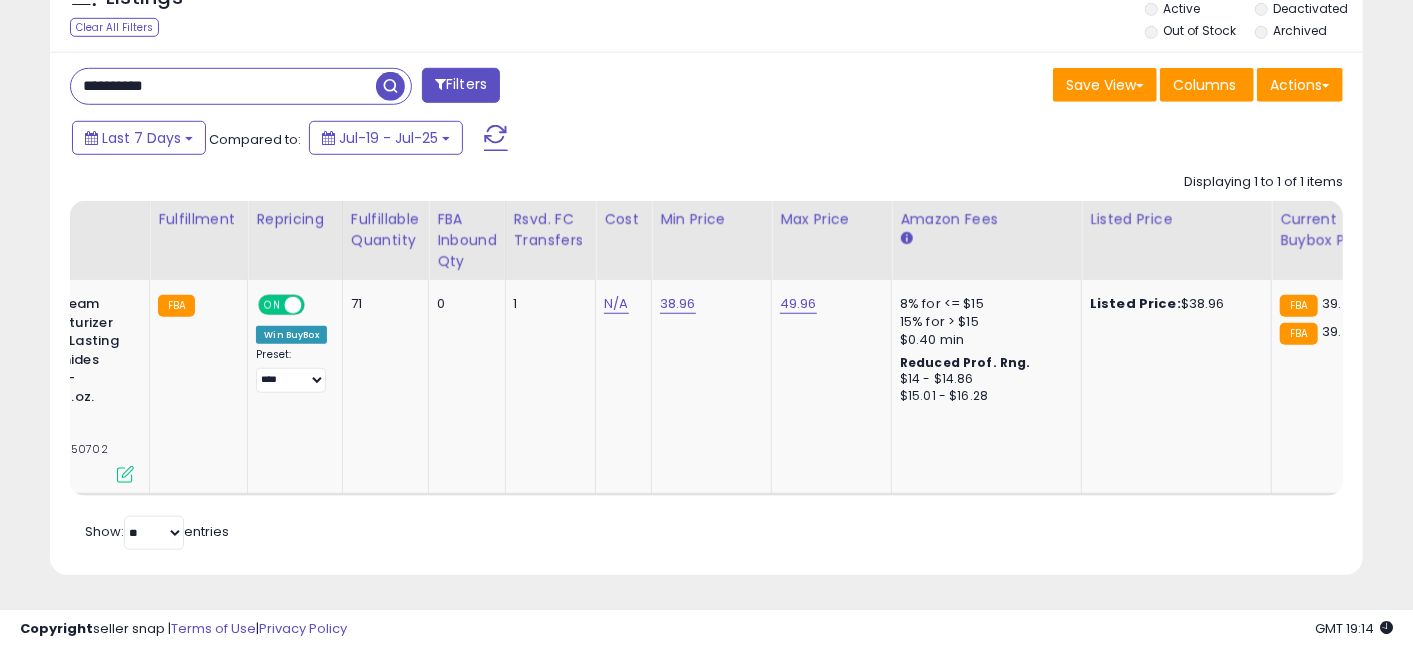 type on "**********" 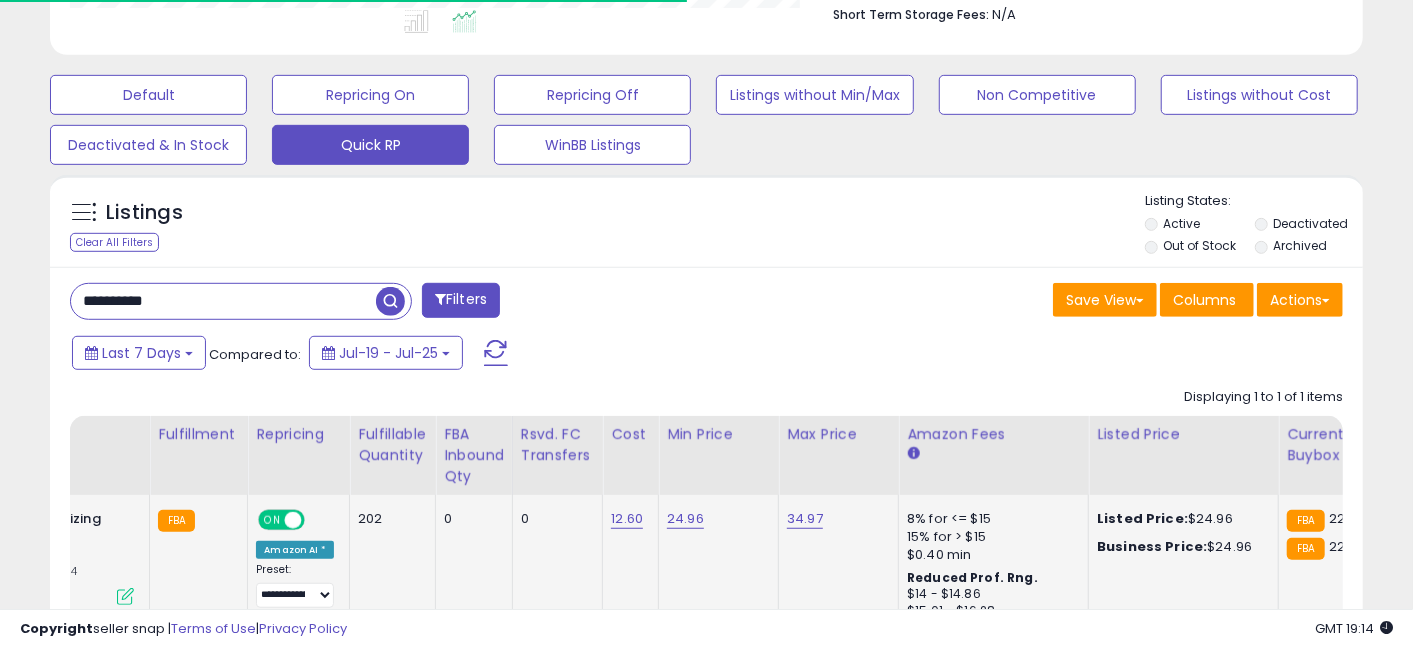 scroll, scrollTop: 691, scrollLeft: 0, axis: vertical 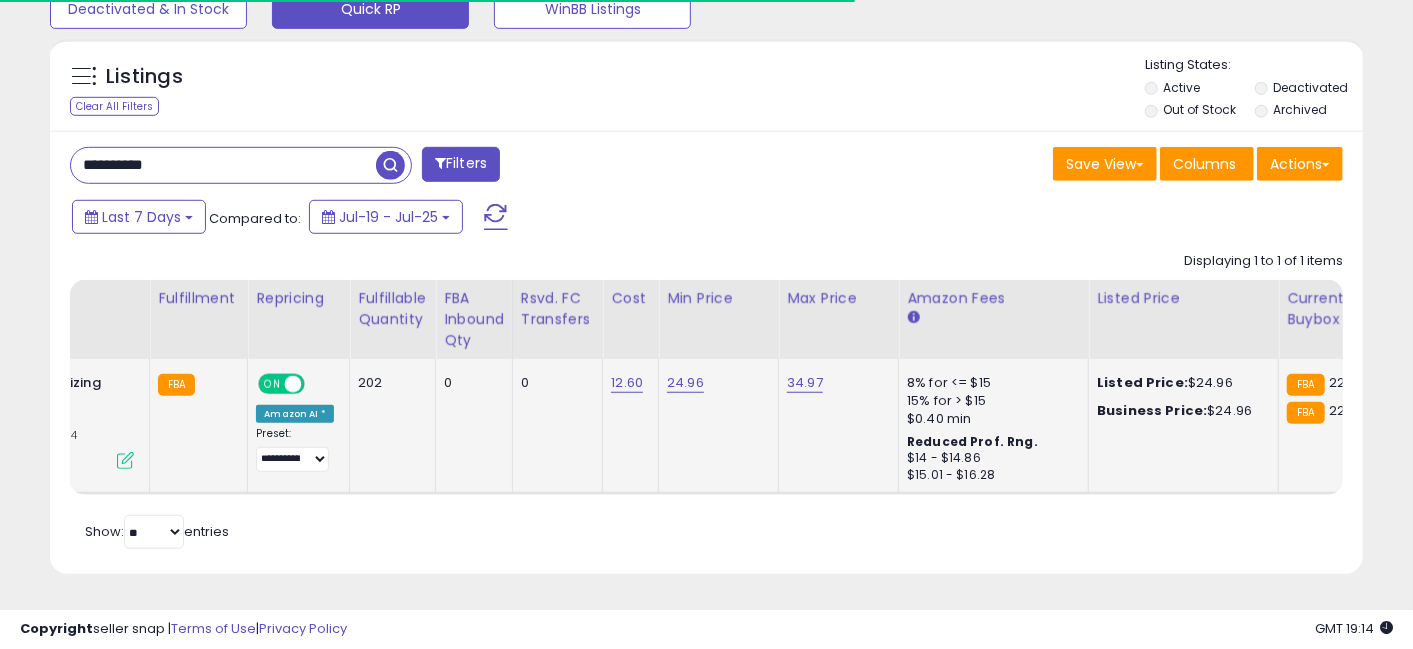 type 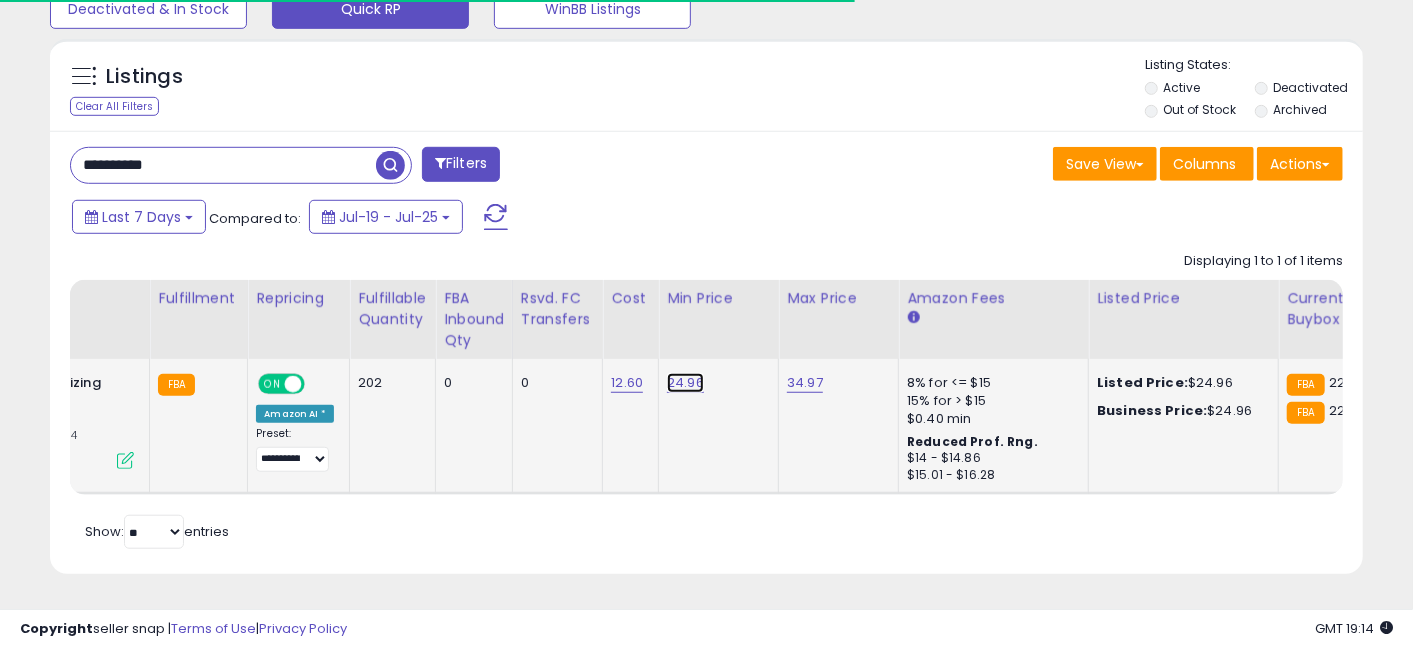 click on "24.96" at bounding box center [685, 383] 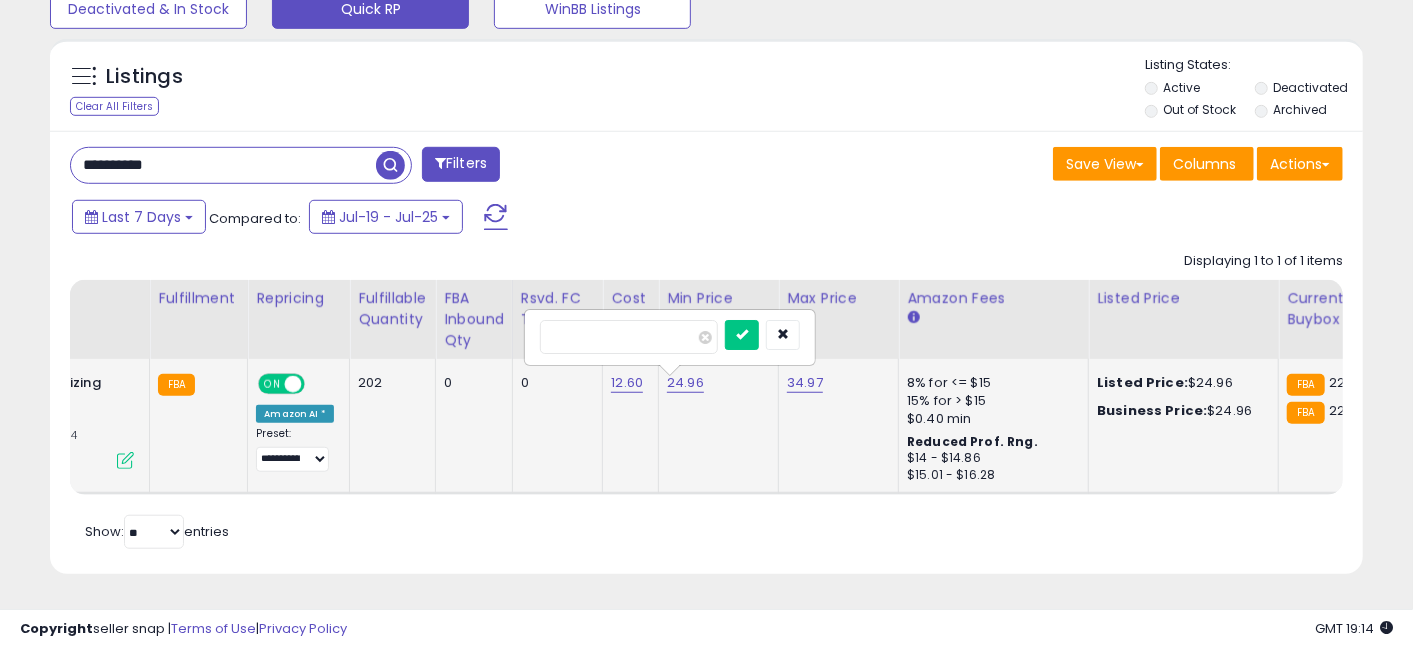 scroll, scrollTop: 999590, scrollLeft: 999239, axis: both 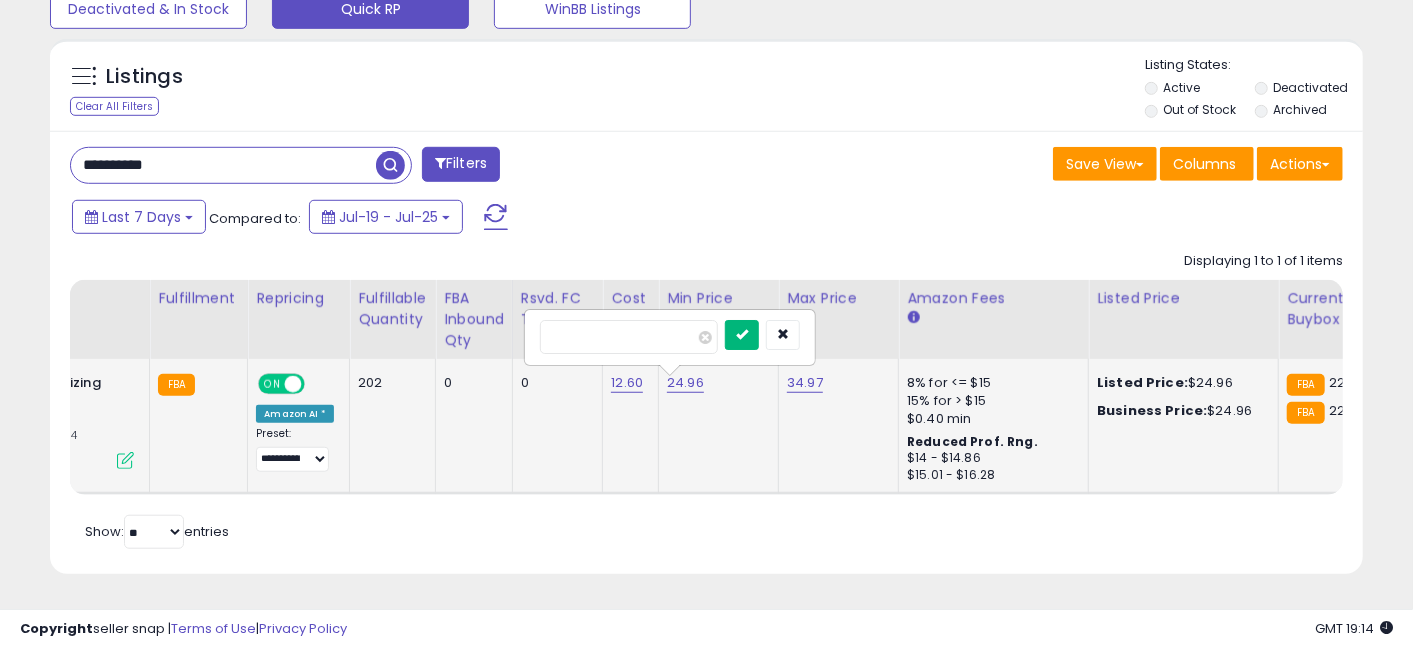 click at bounding box center [742, 334] 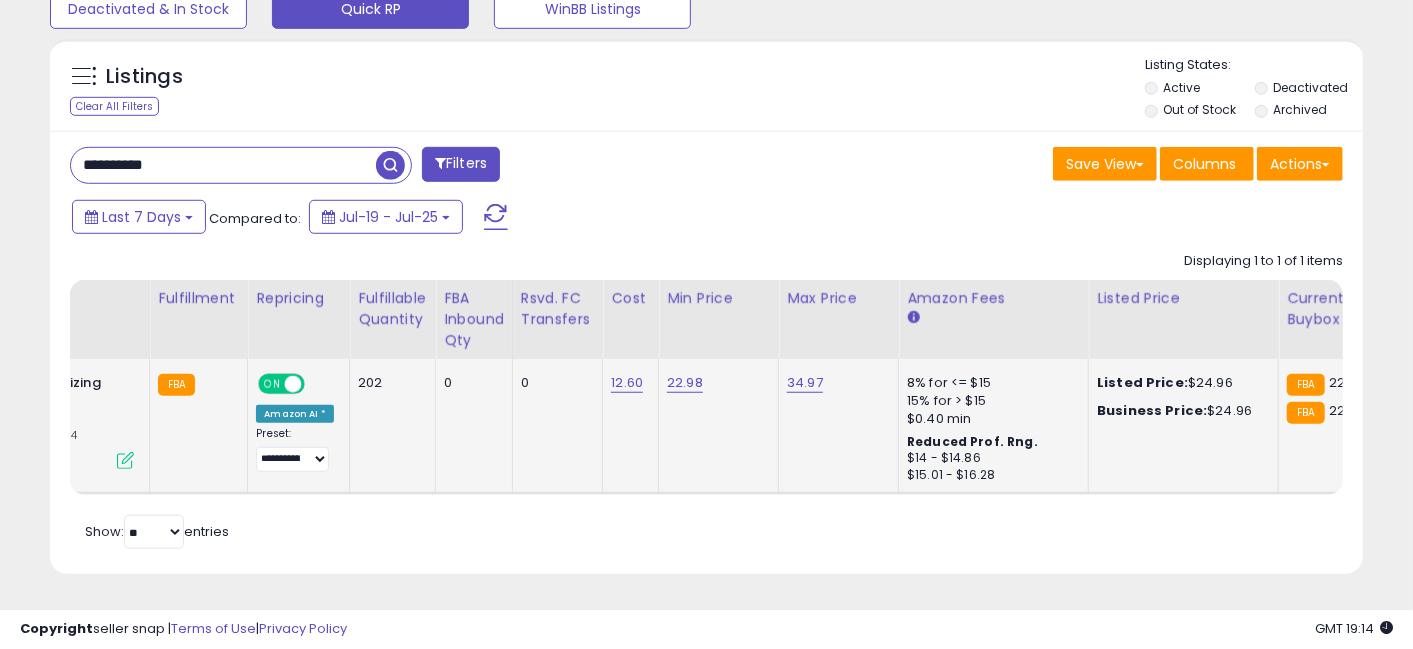 click on "**********" at bounding box center [223, 165] 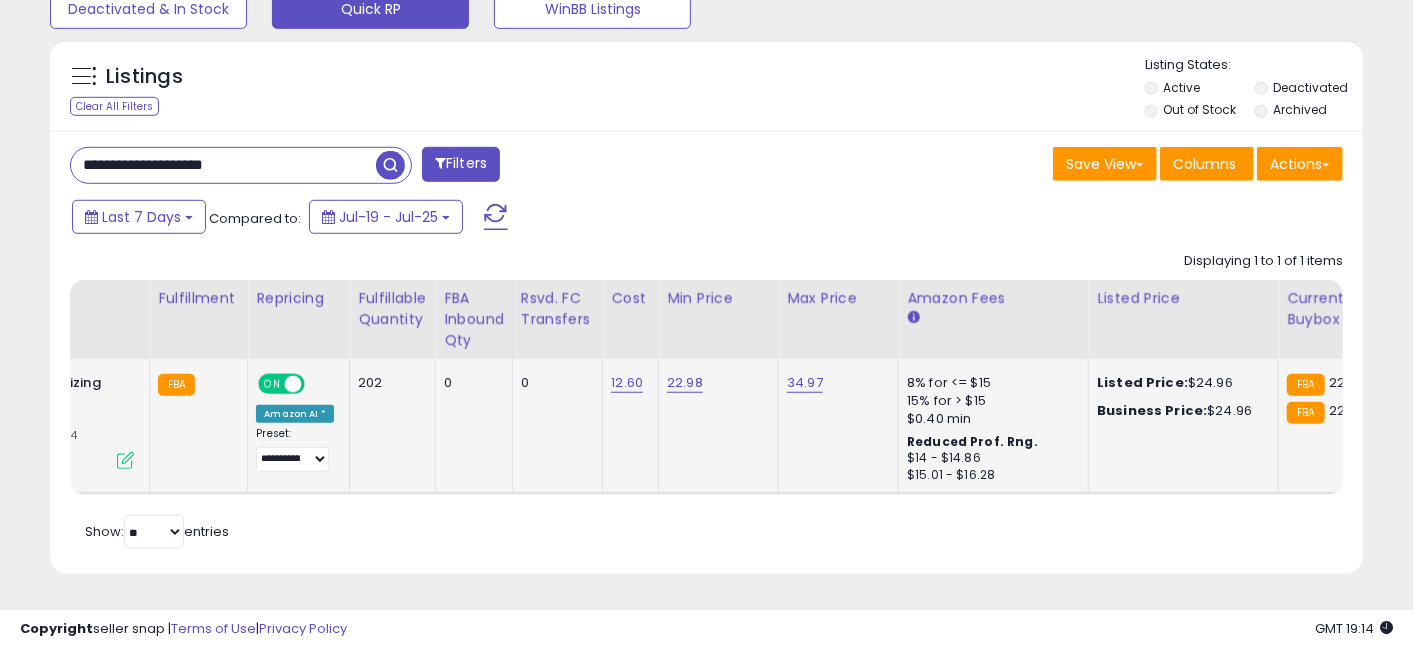paste 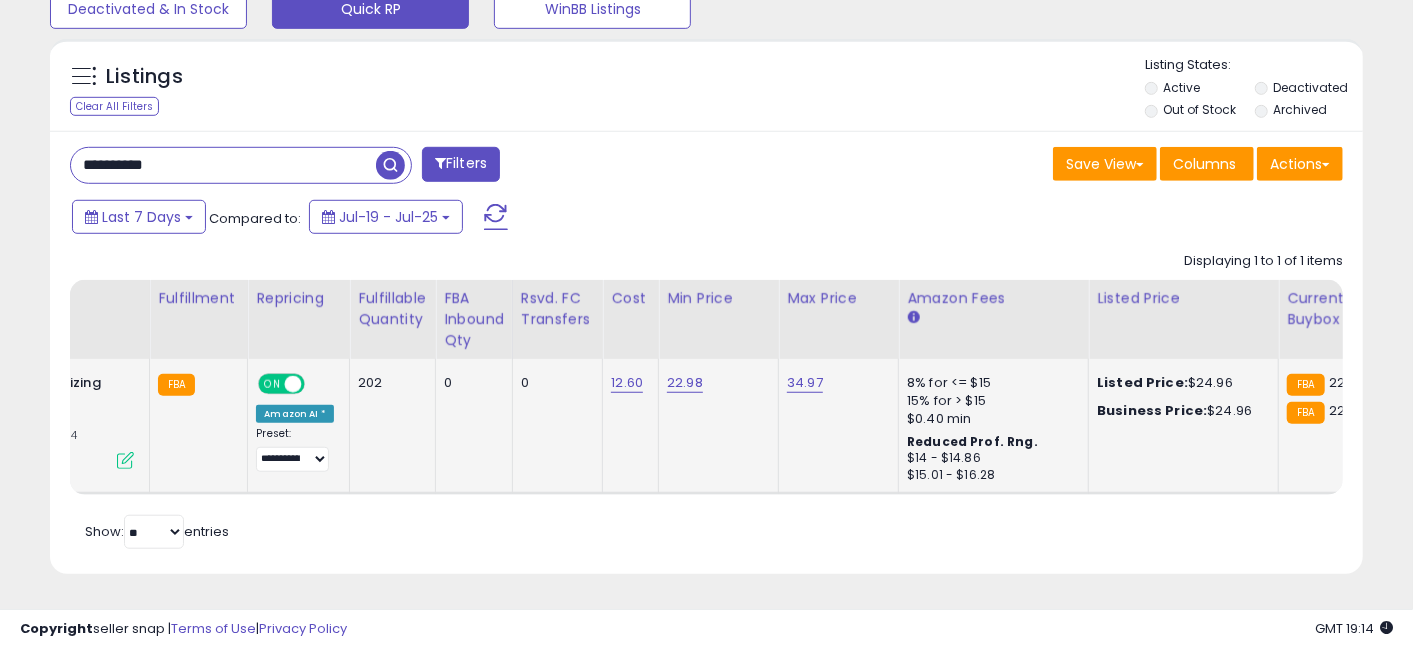 type on "**********" 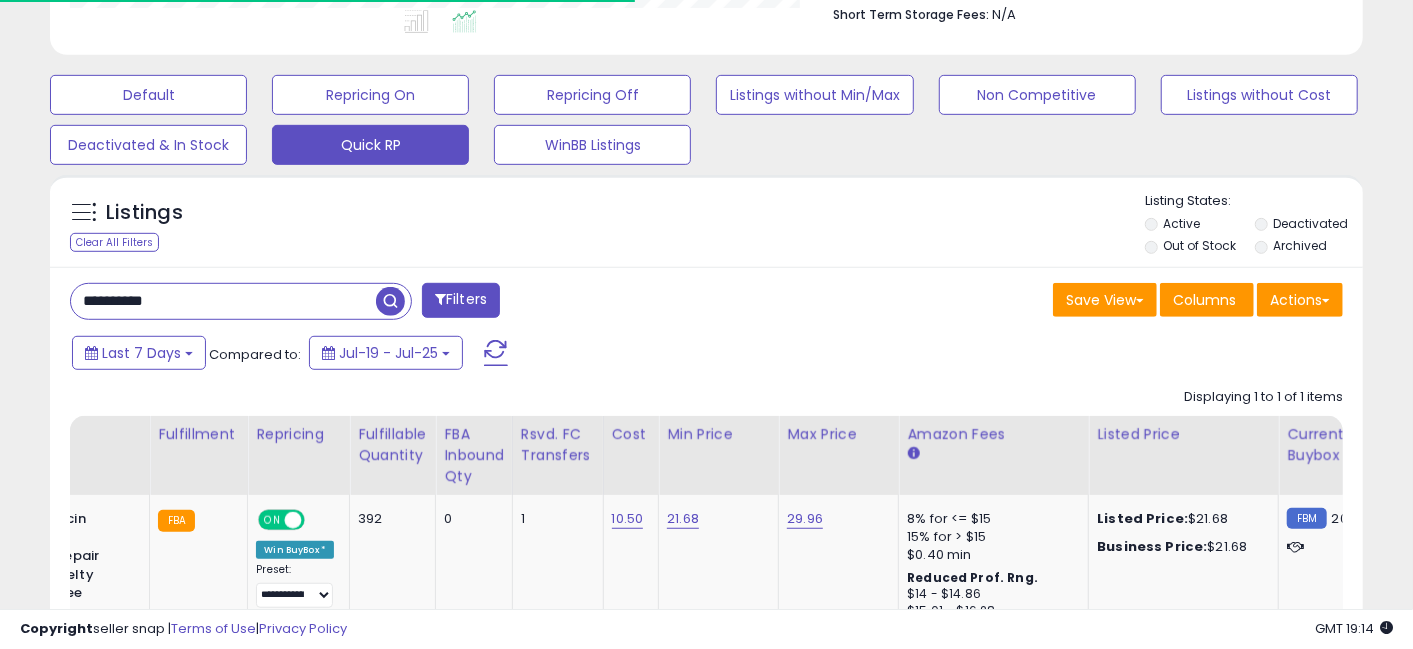 scroll, scrollTop: 691, scrollLeft: 0, axis: vertical 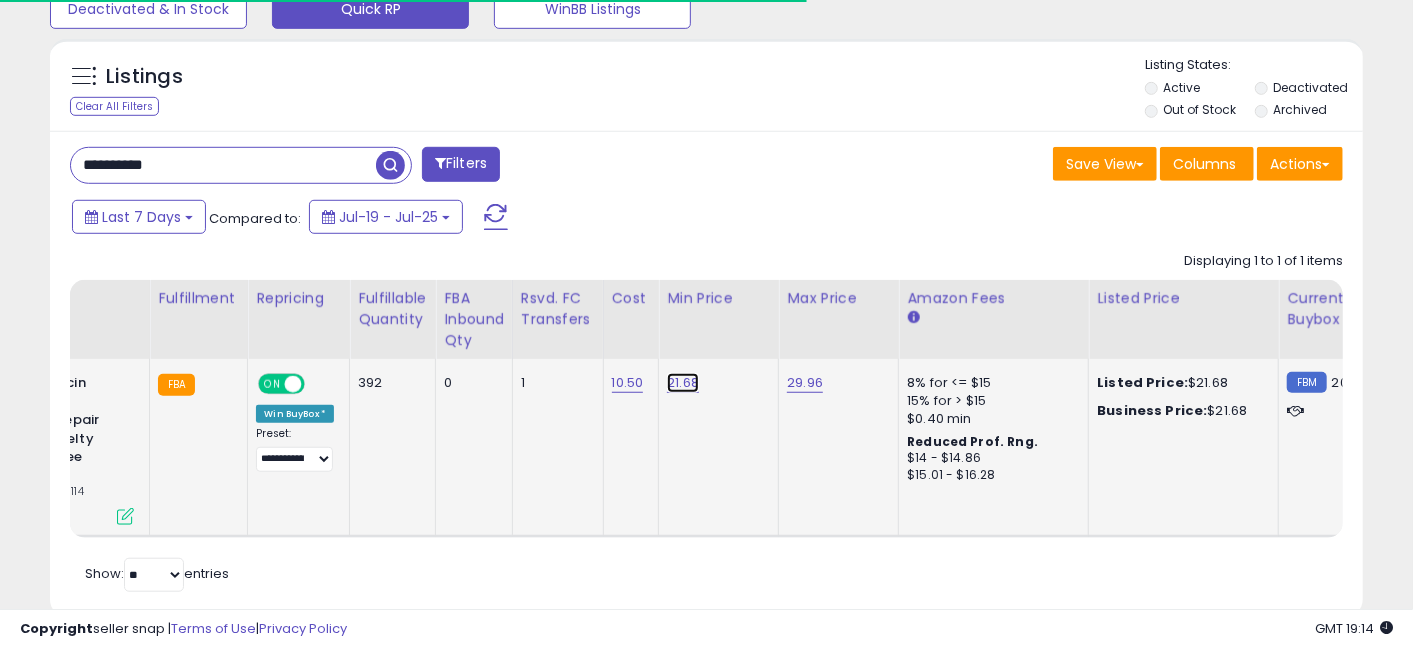 click on "21.68" at bounding box center (683, 383) 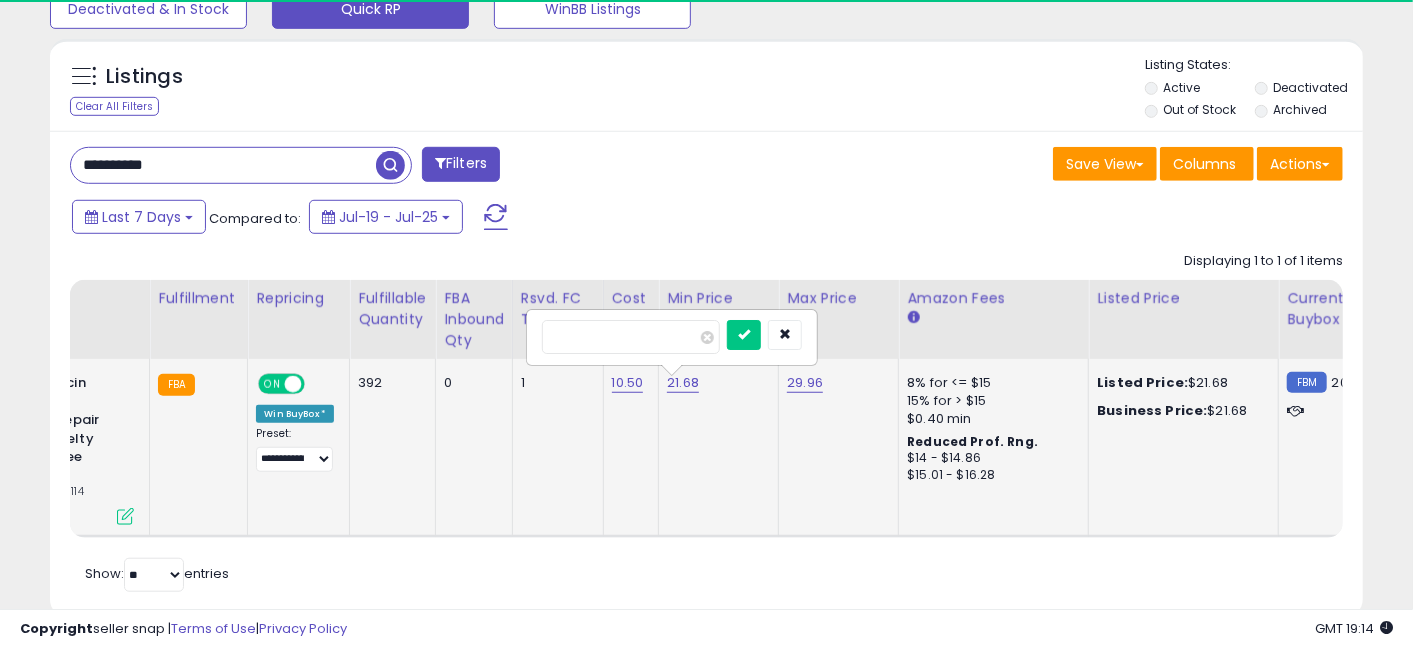 scroll, scrollTop: 999590, scrollLeft: 999239, axis: both 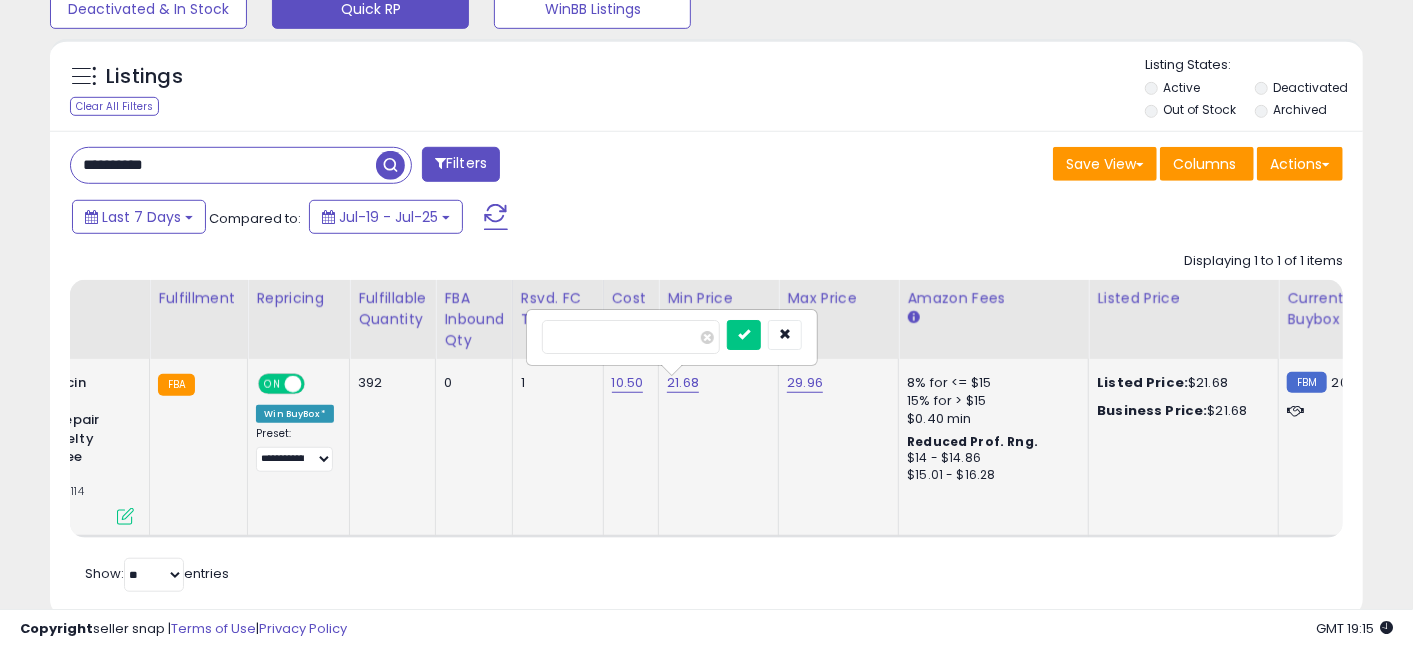 type on "*****" 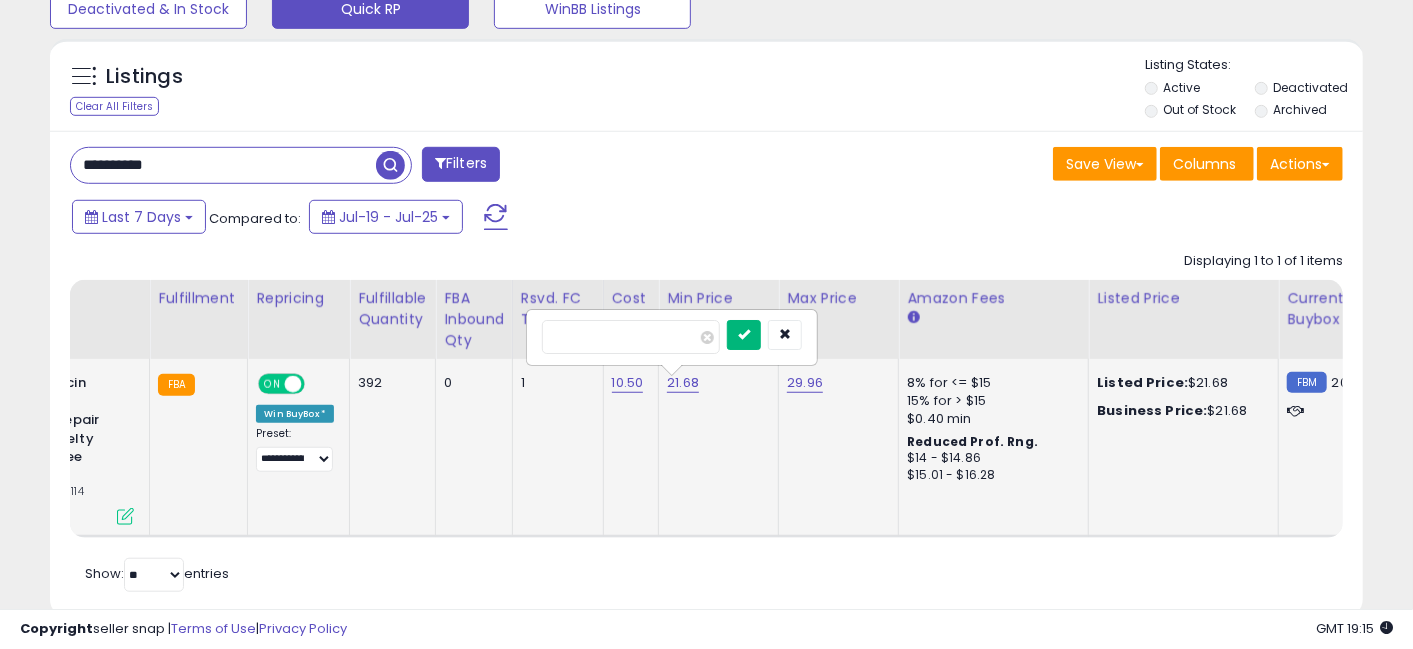 click at bounding box center (744, 335) 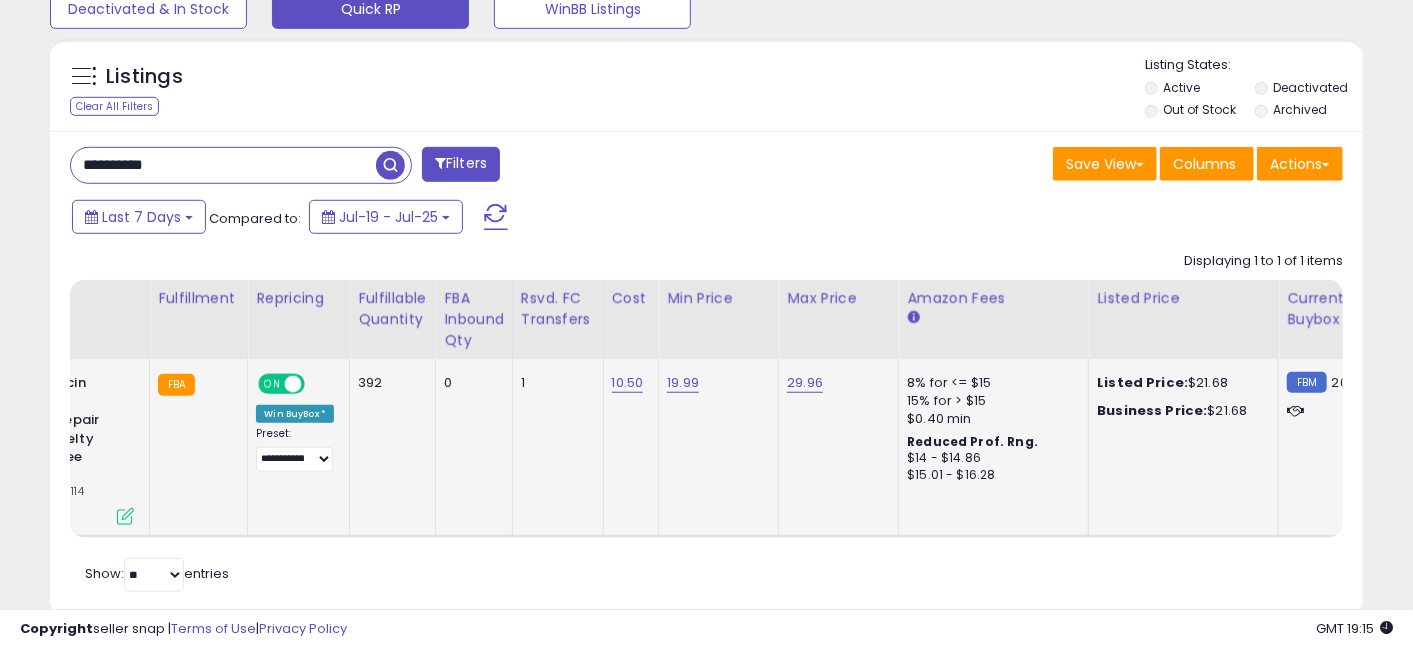 scroll, scrollTop: 0, scrollLeft: 165, axis: horizontal 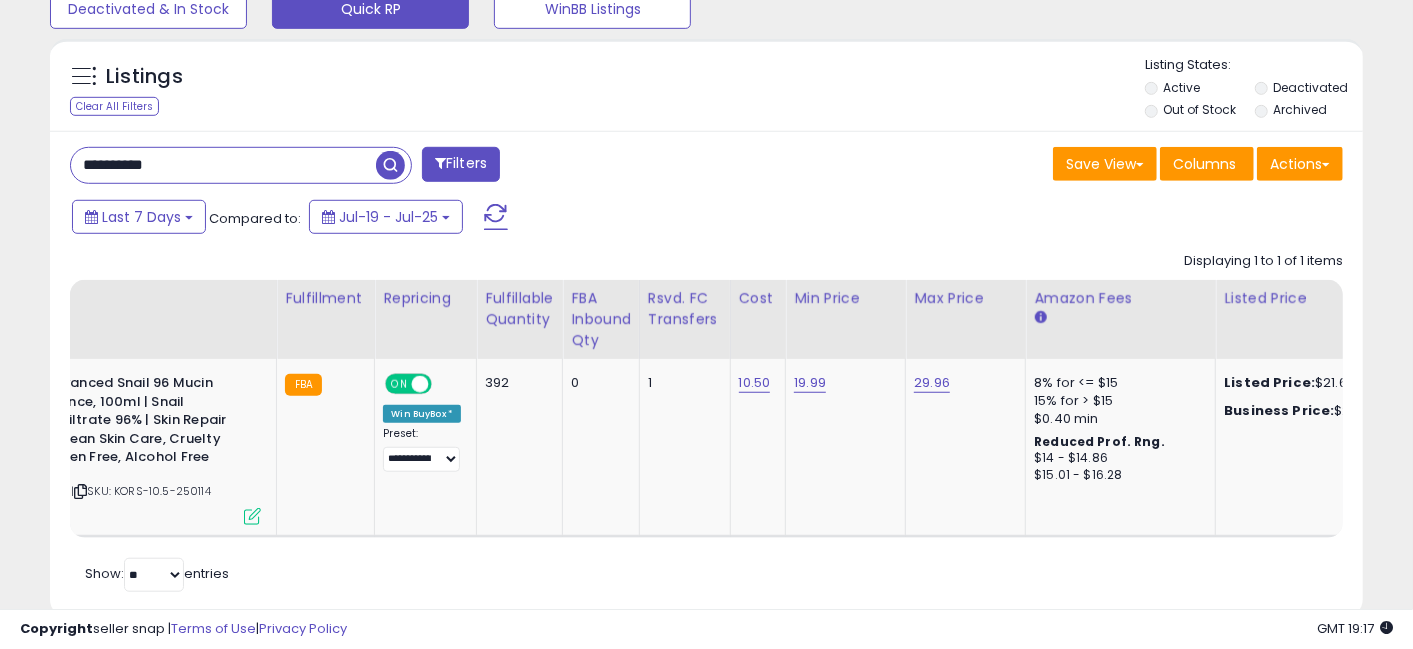 click on "**********" at bounding box center [706, 374] 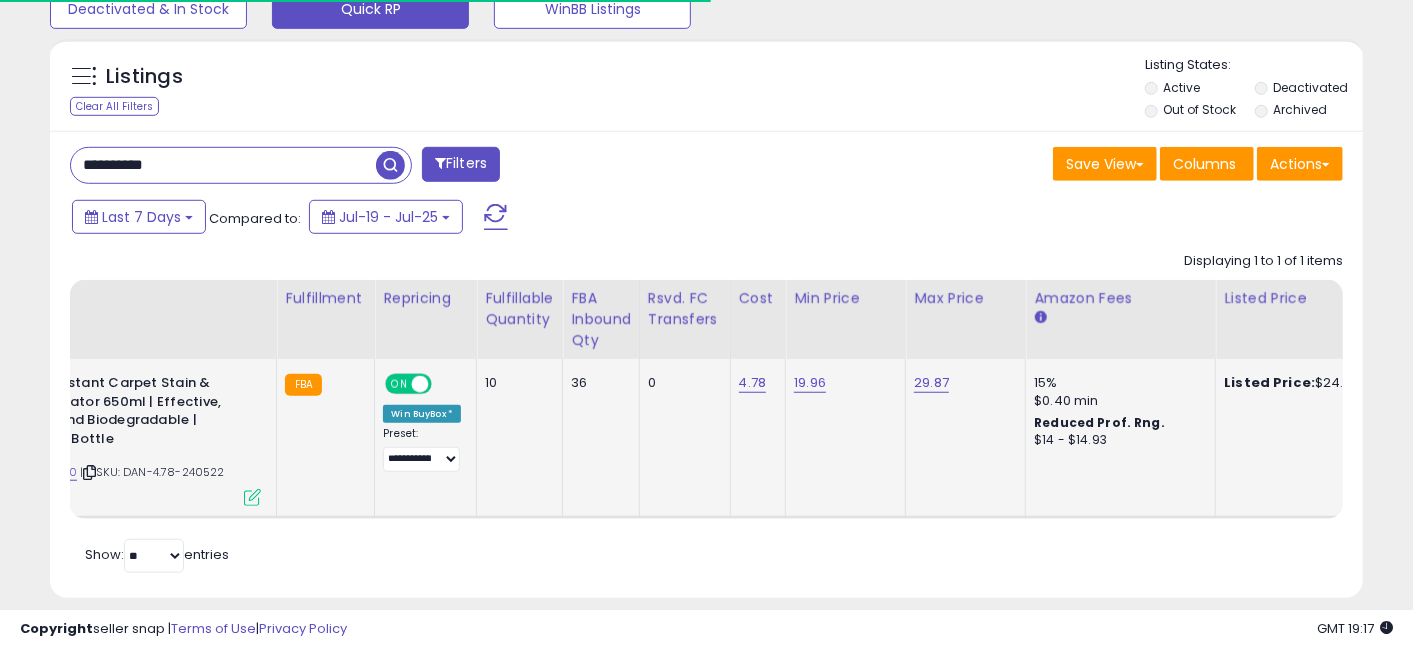 scroll, scrollTop: 715, scrollLeft: 0, axis: vertical 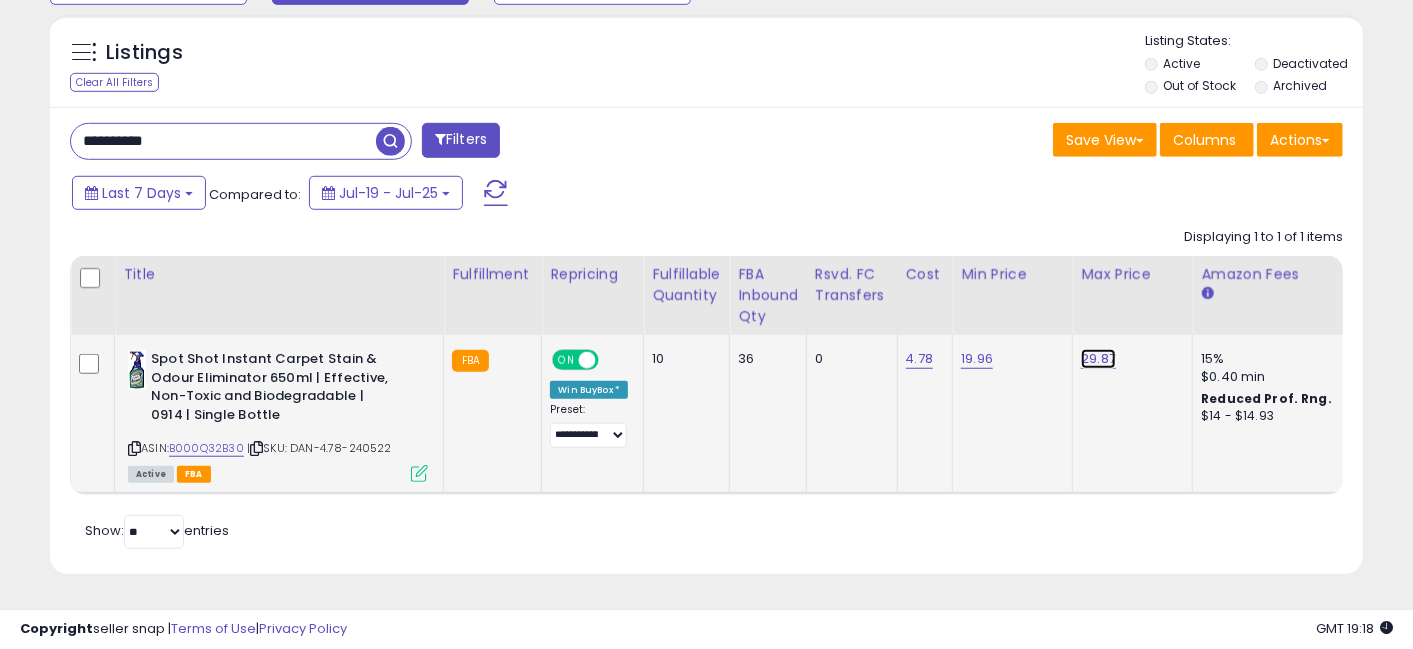 click on "29.87" at bounding box center [1098, 359] 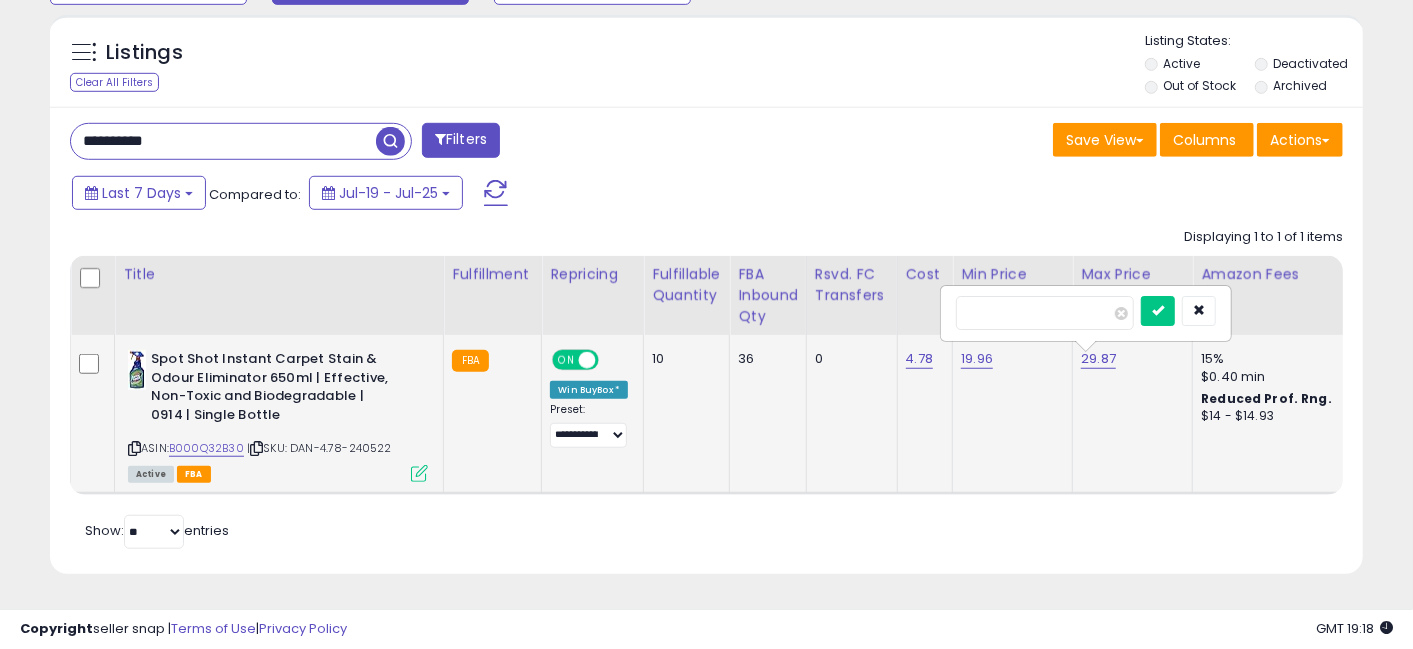 type on "*****" 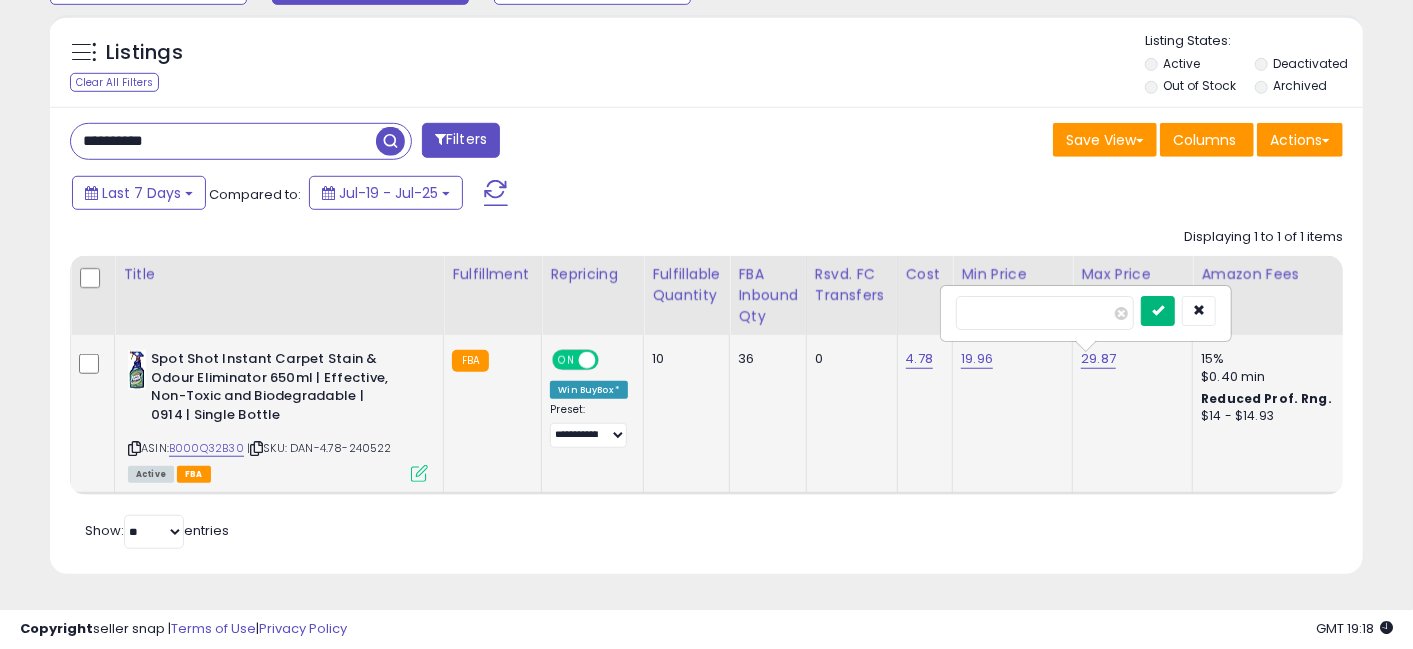 click at bounding box center [1158, 311] 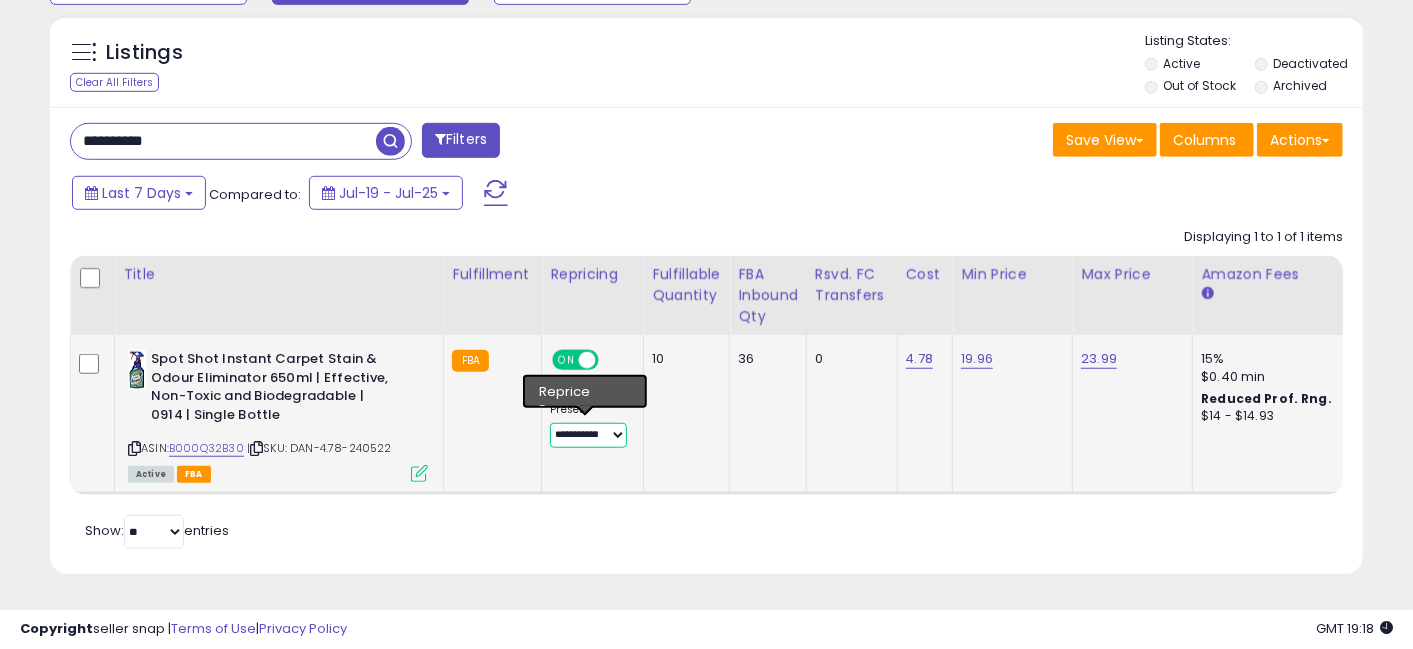 click on "**********" at bounding box center [588, 435] 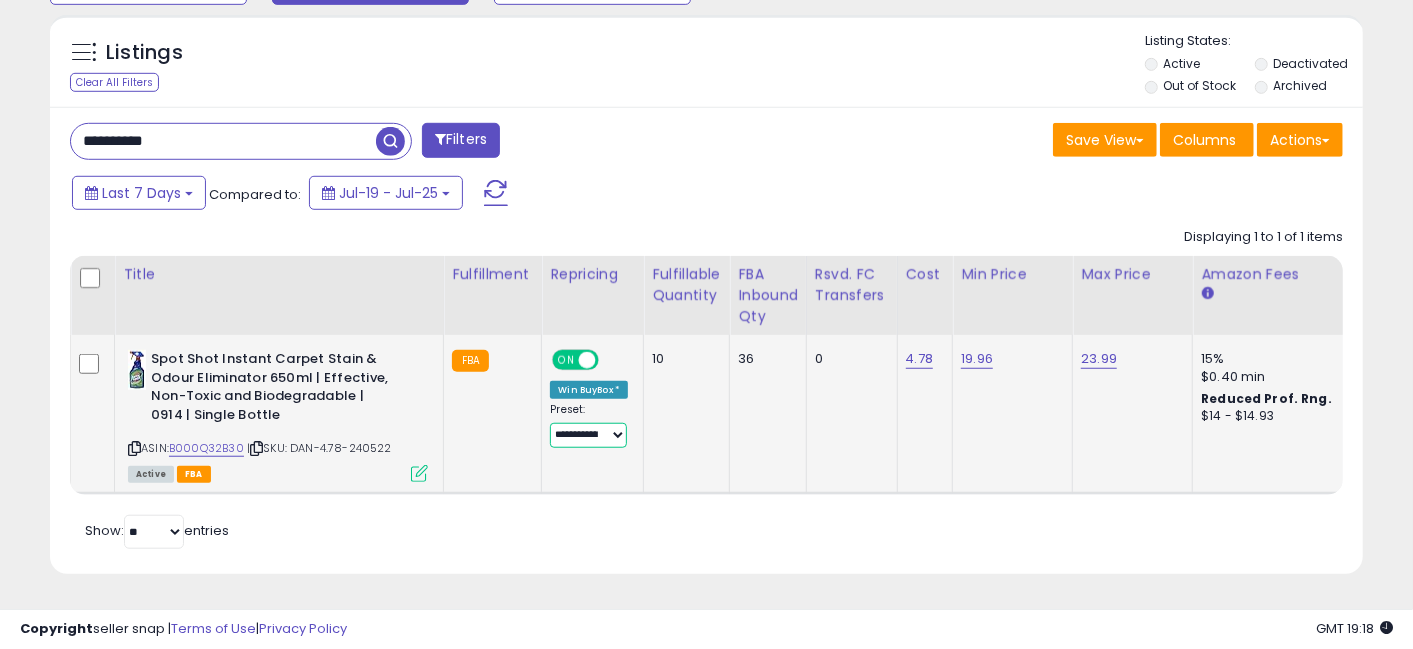 select on "**********" 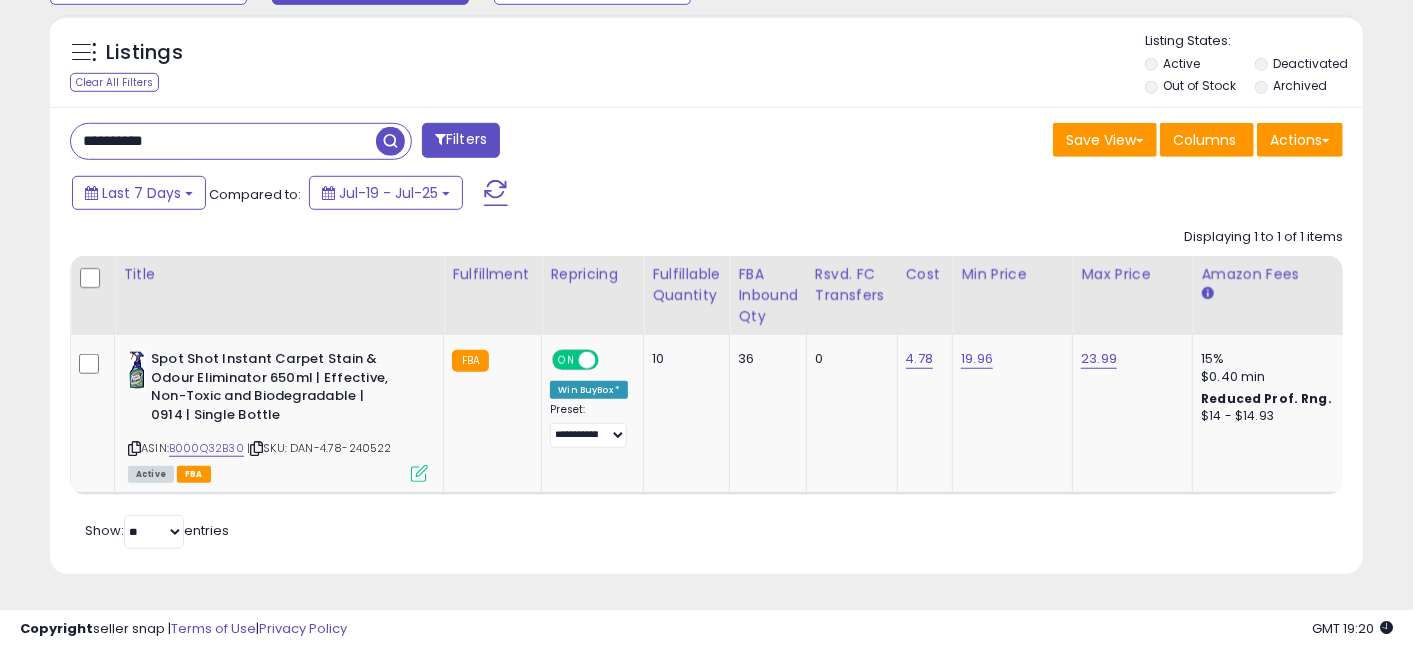 click on "**********" at bounding box center (223, 141) 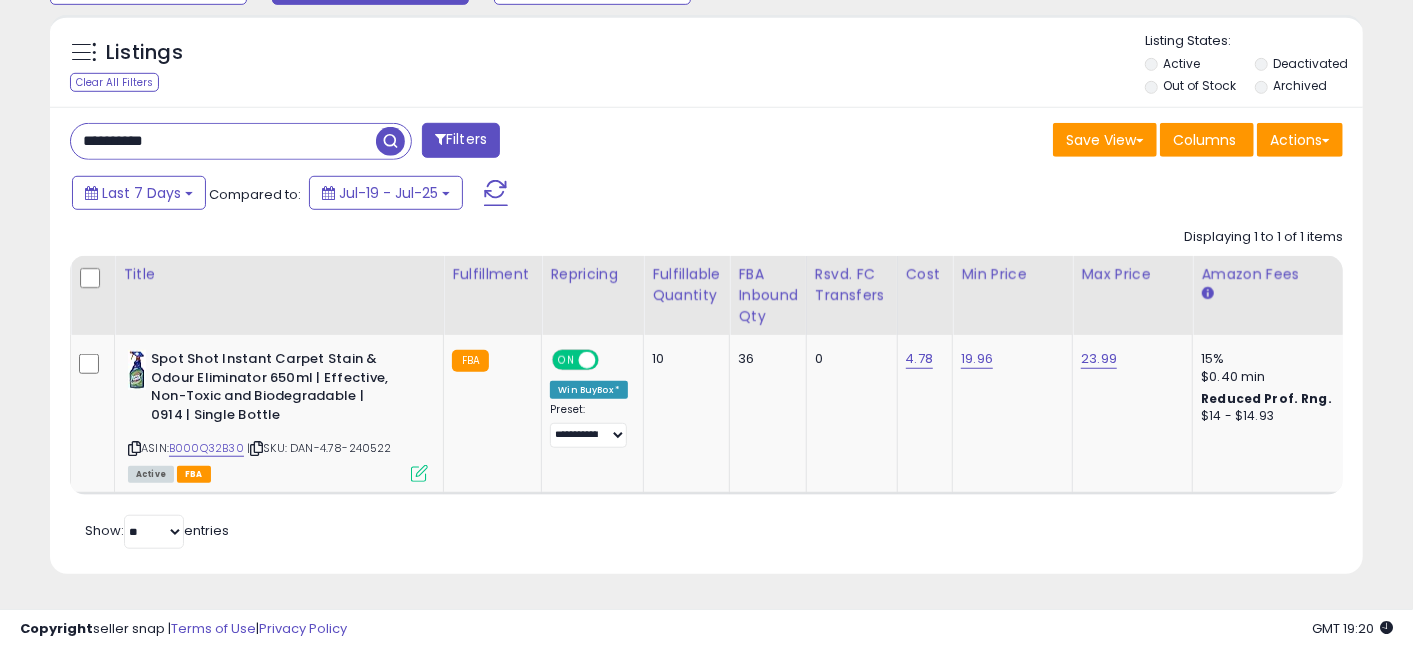 click on "**********" at bounding box center (223, 141) 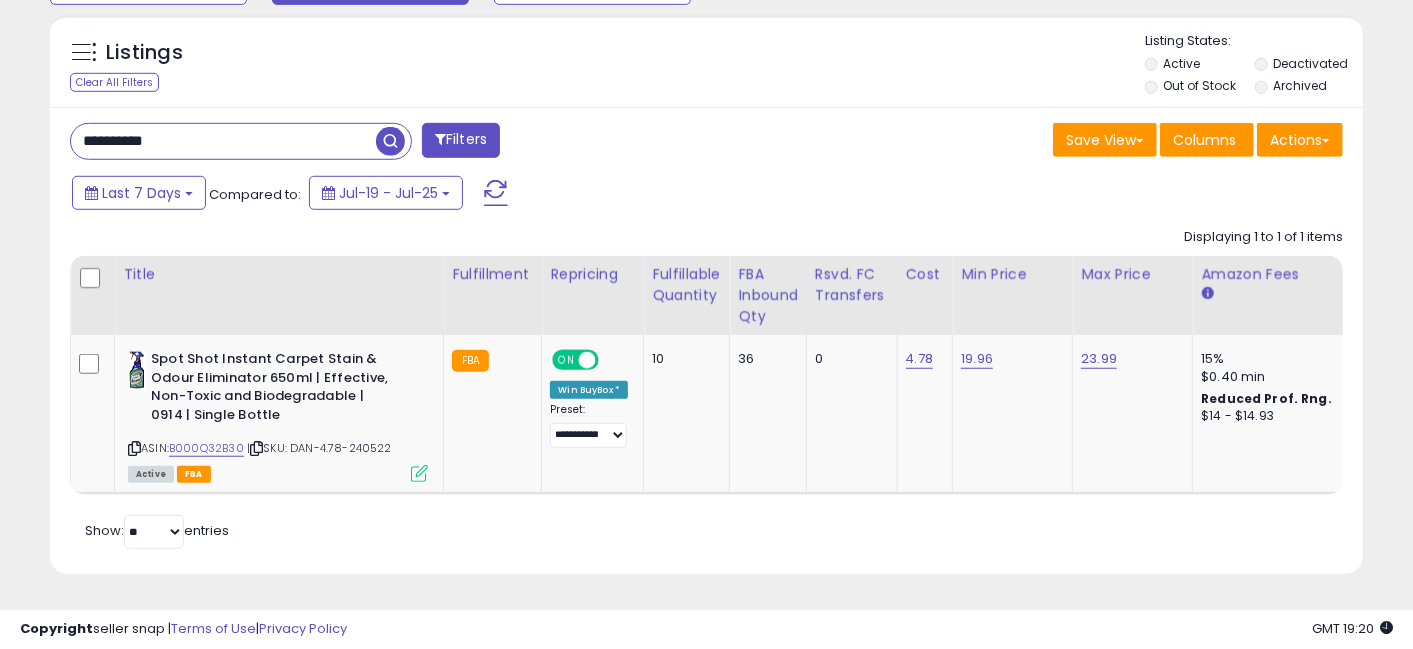 paste 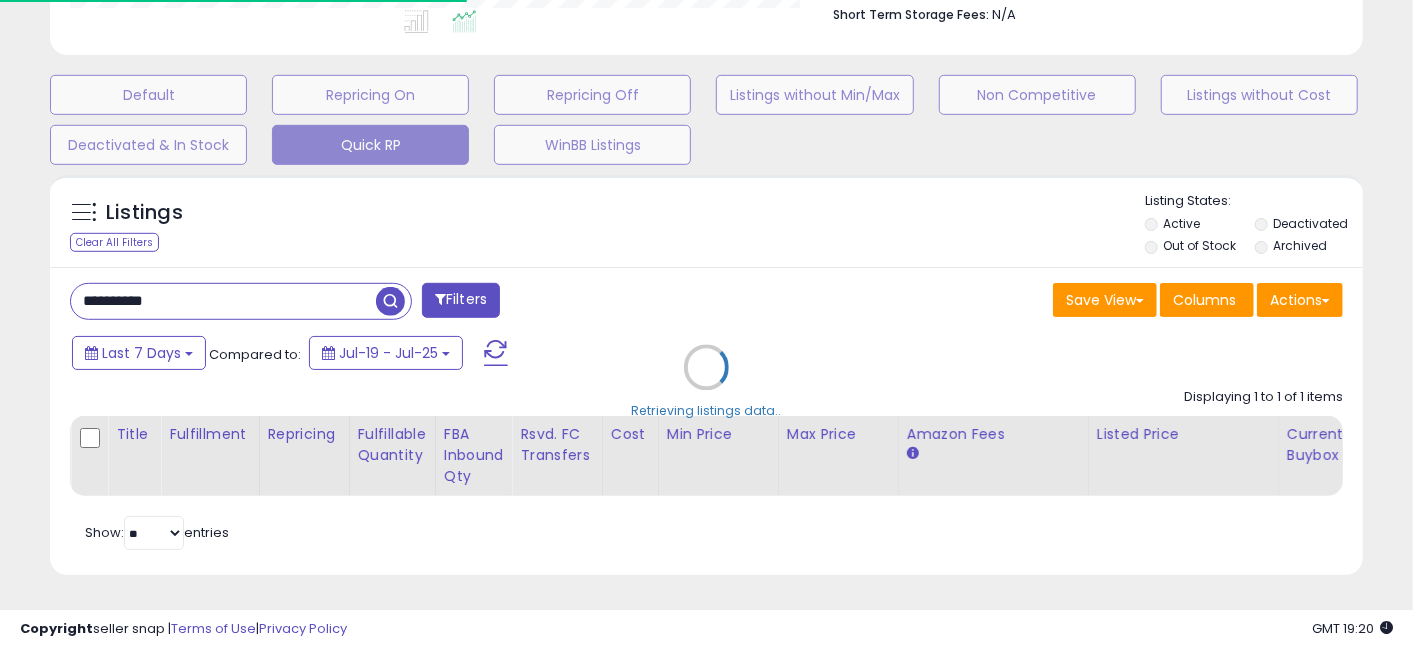 scroll, scrollTop: 677, scrollLeft: 0, axis: vertical 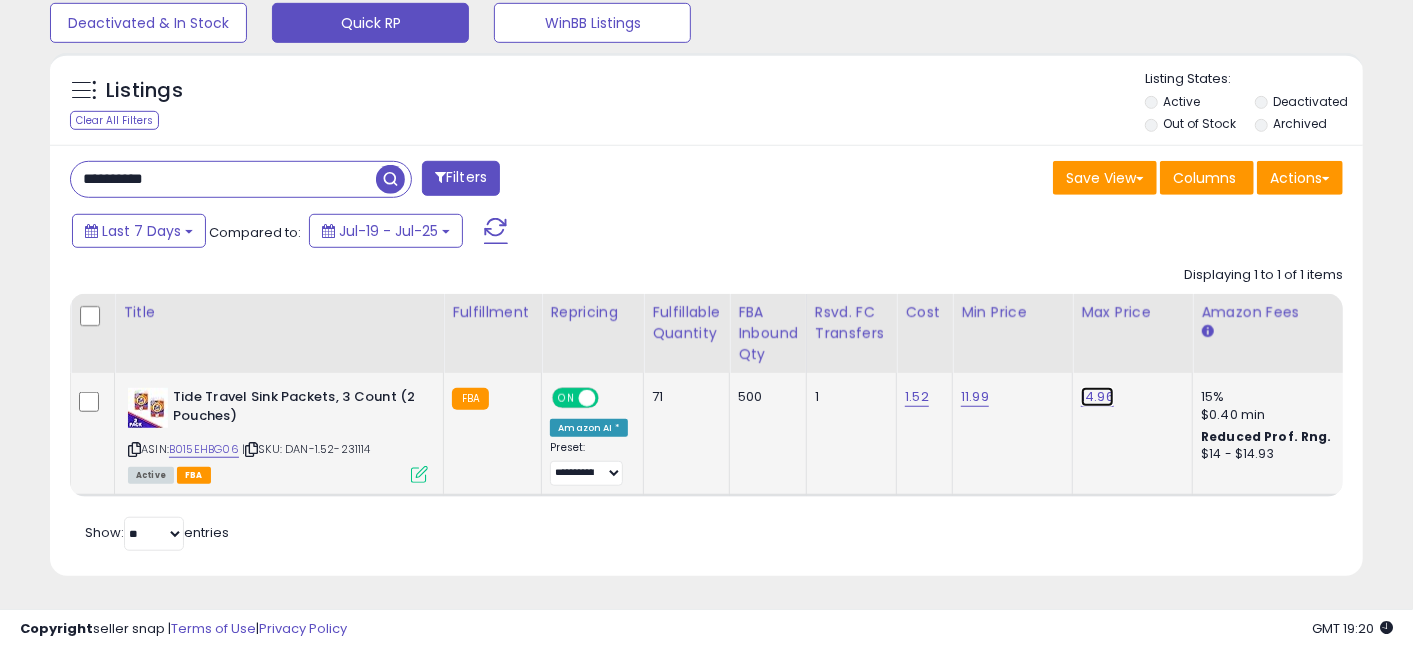 click on "14.96" at bounding box center (1097, 397) 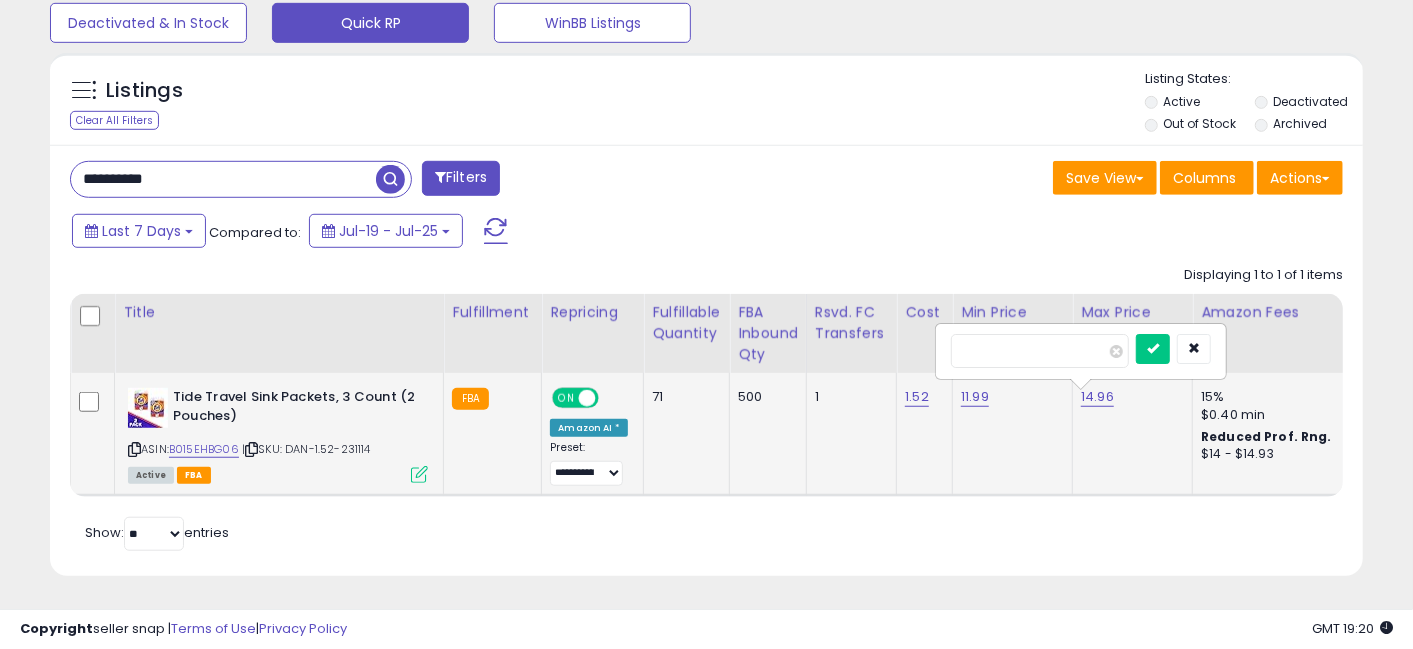 type on "*****" 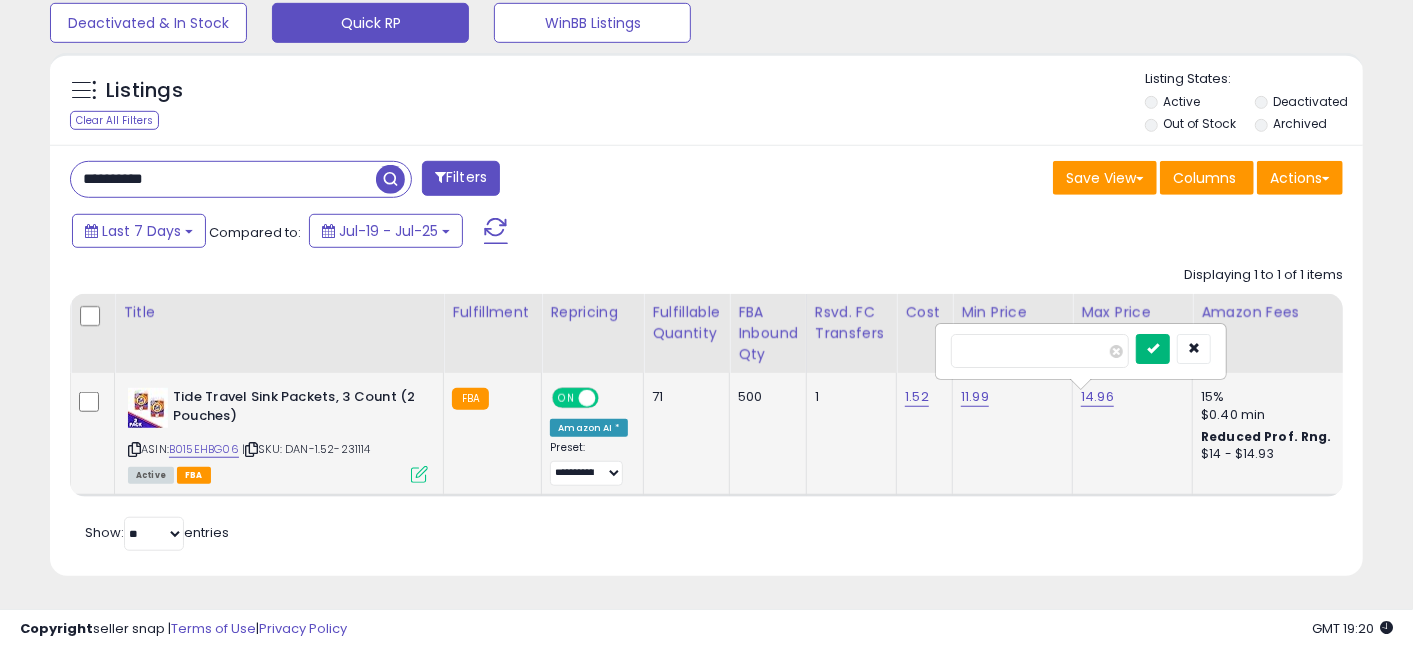 click at bounding box center [1153, 349] 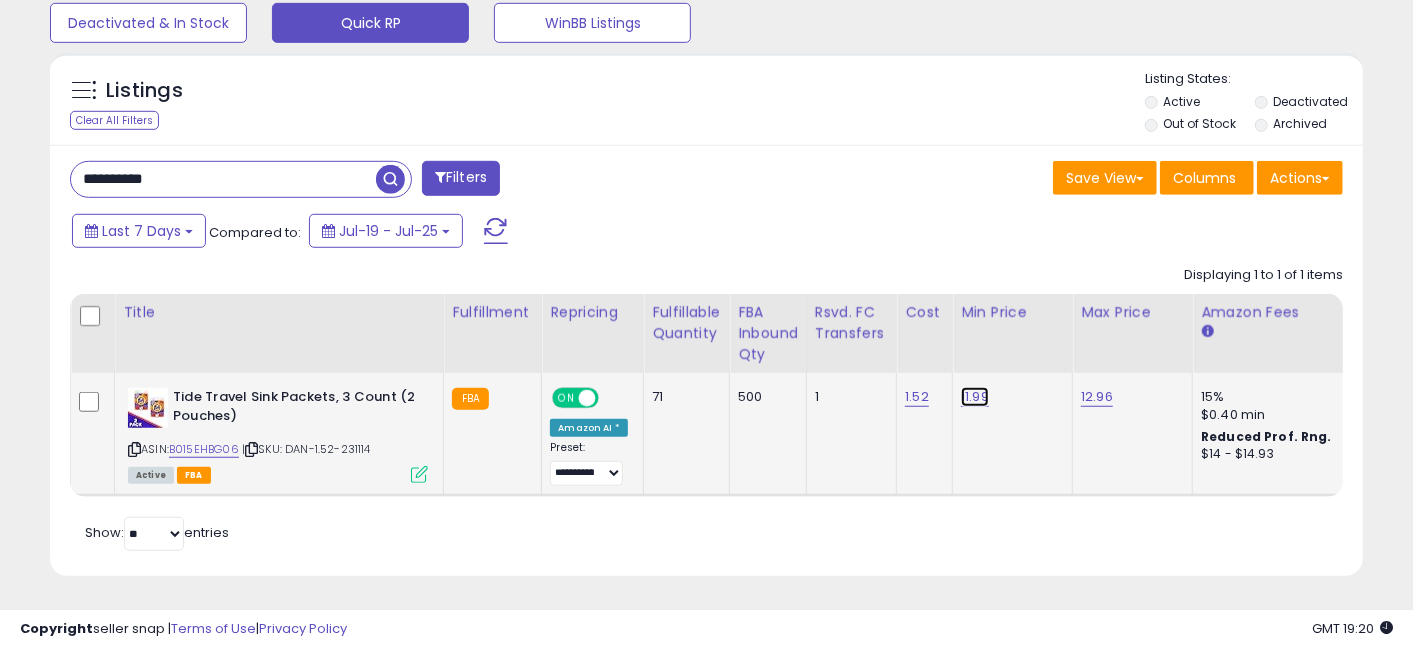 click on "11.99" at bounding box center (975, 397) 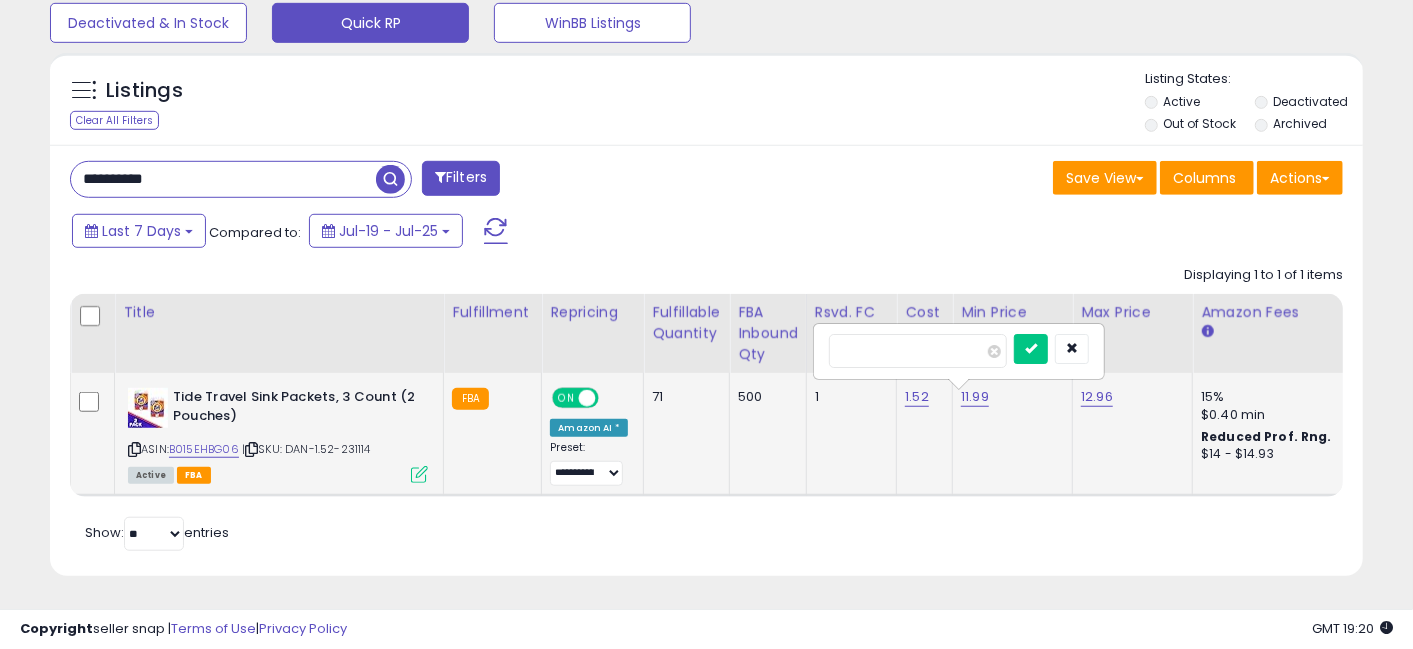 type on "****" 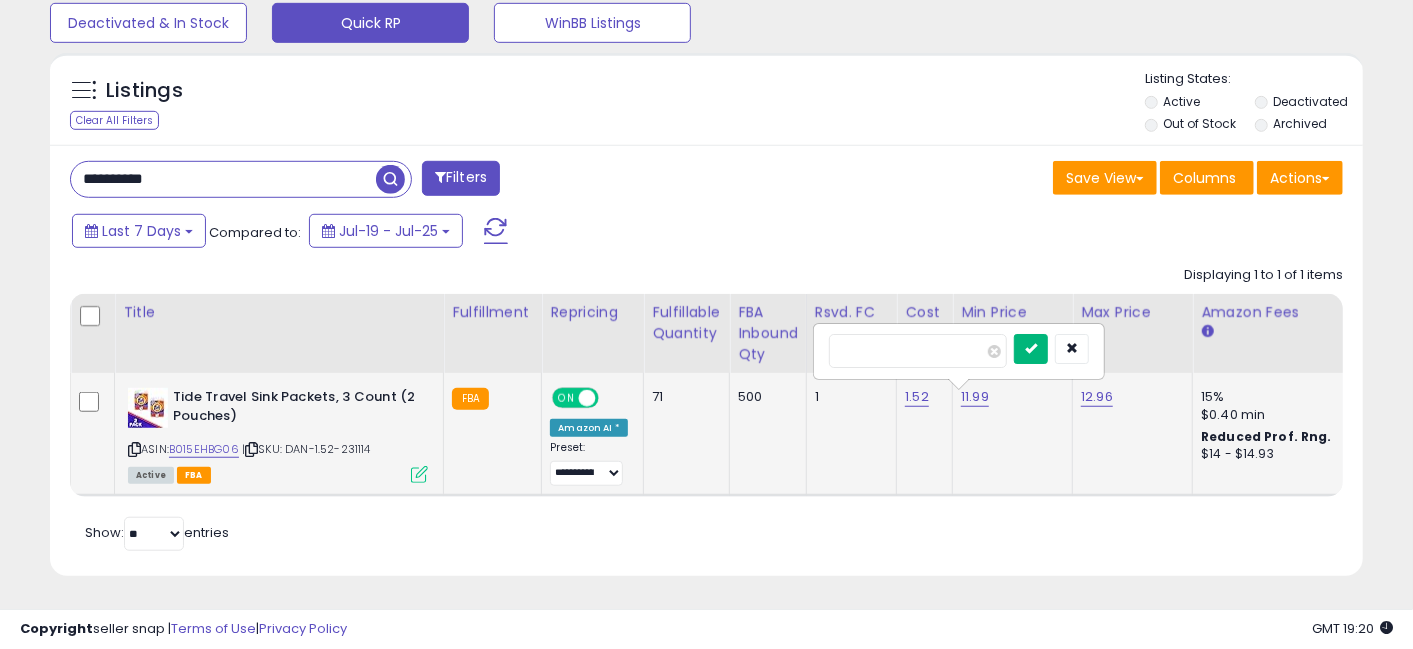 click at bounding box center (1031, 349) 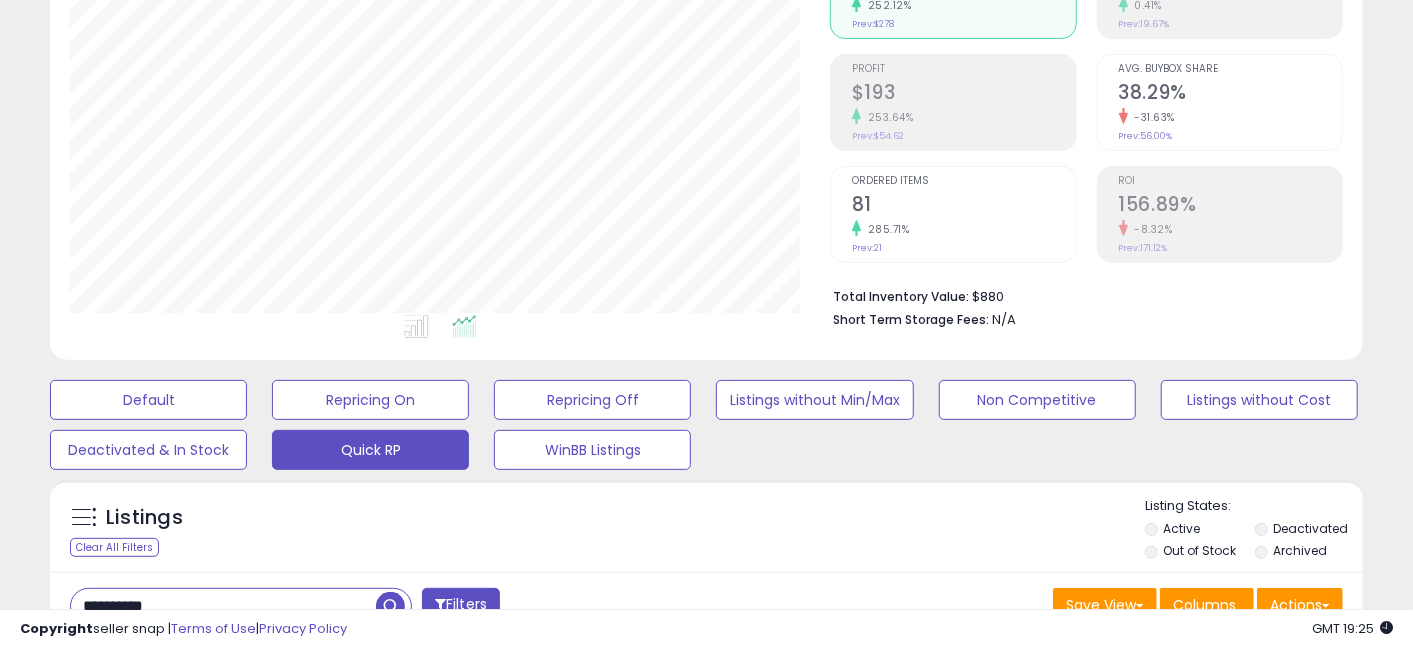 scroll, scrollTop: 0, scrollLeft: 0, axis: both 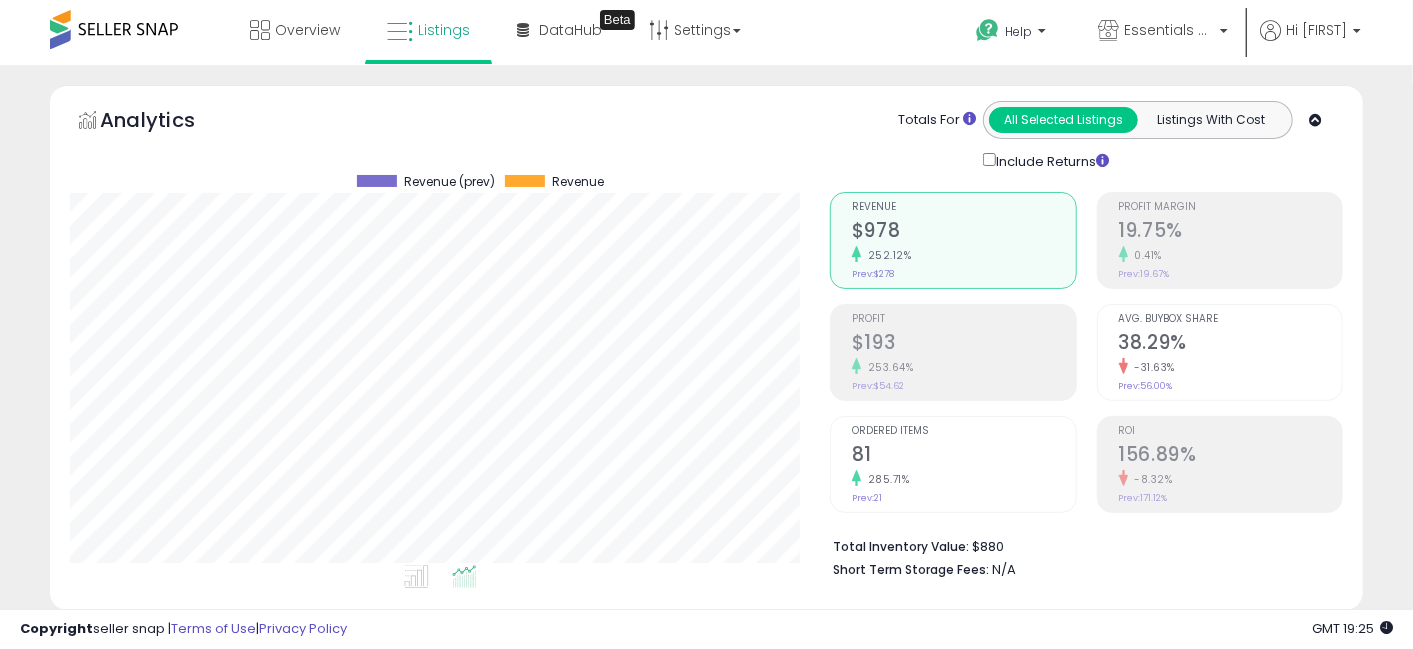 click at bounding box center (114, 29) 